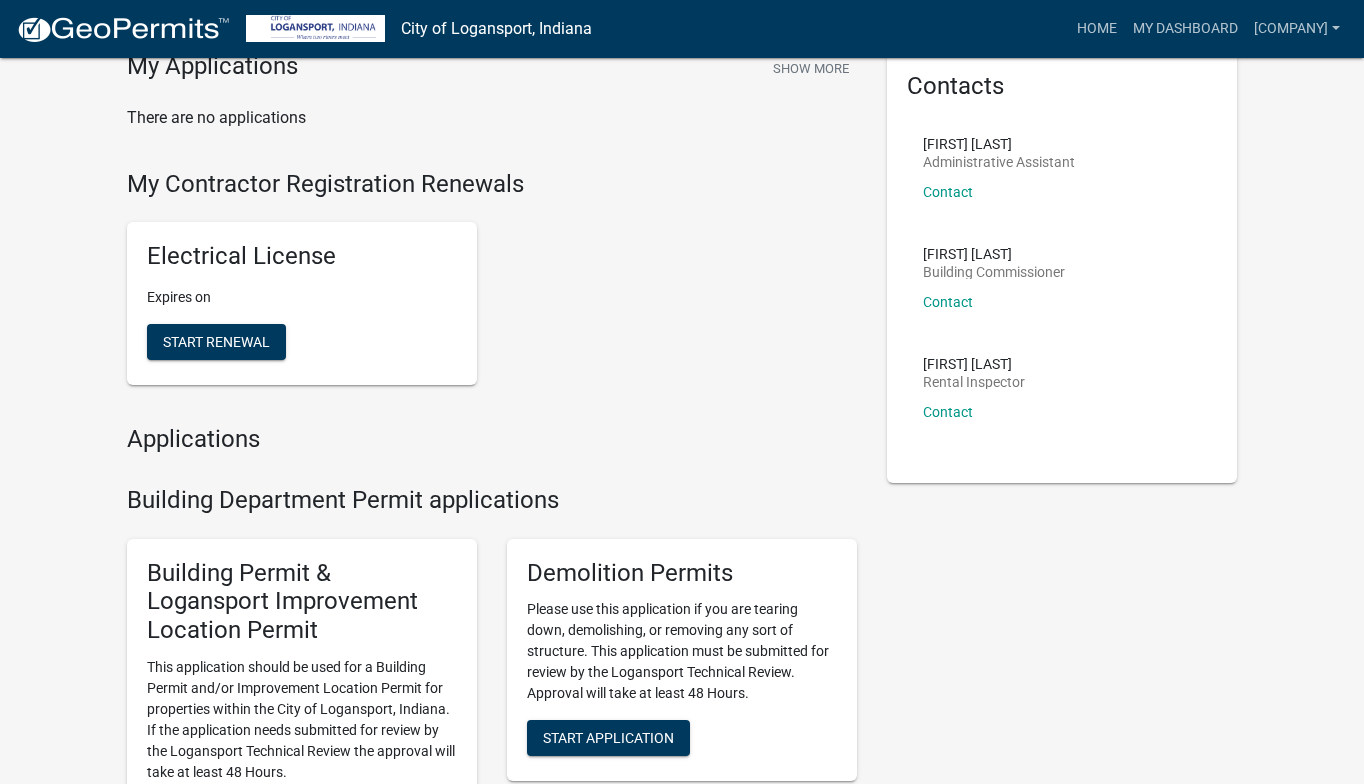scroll, scrollTop: 90, scrollLeft: 0, axis: vertical 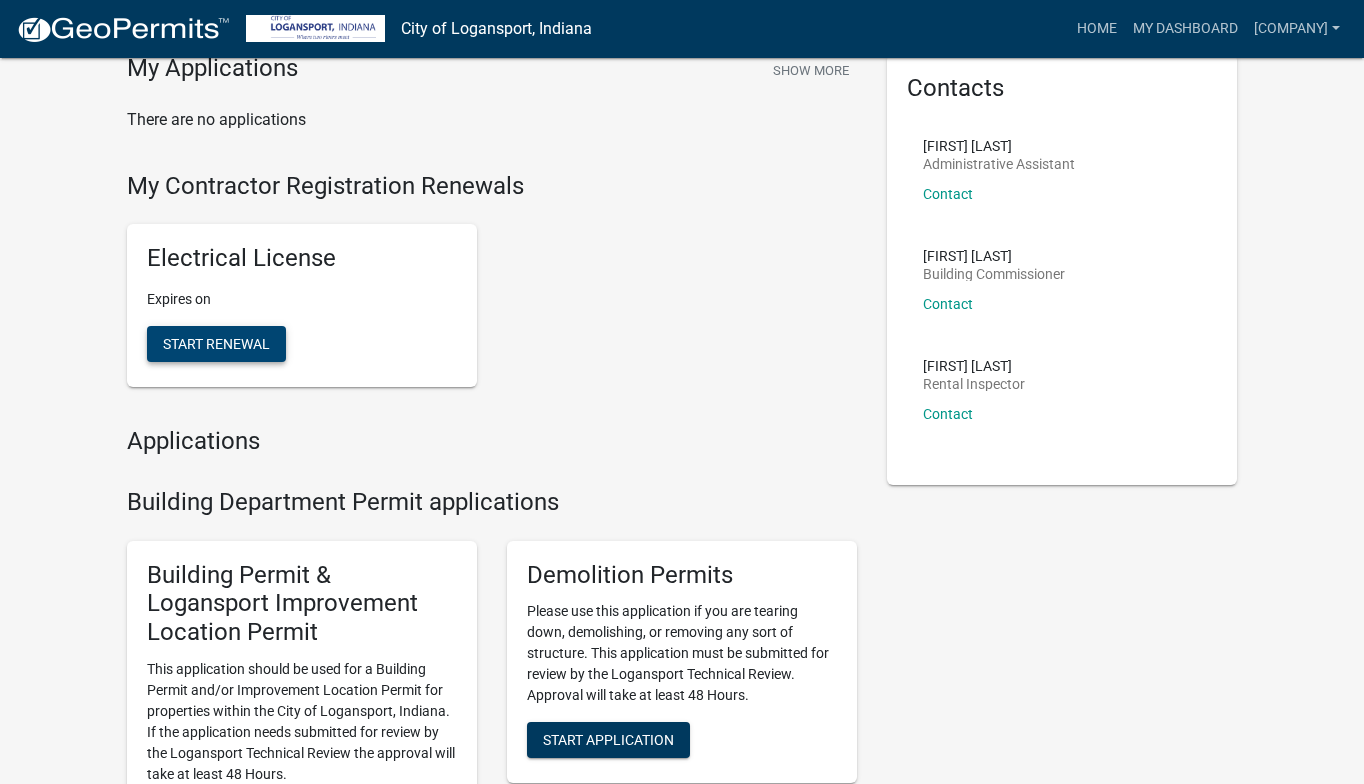 click on "Start Renewal" 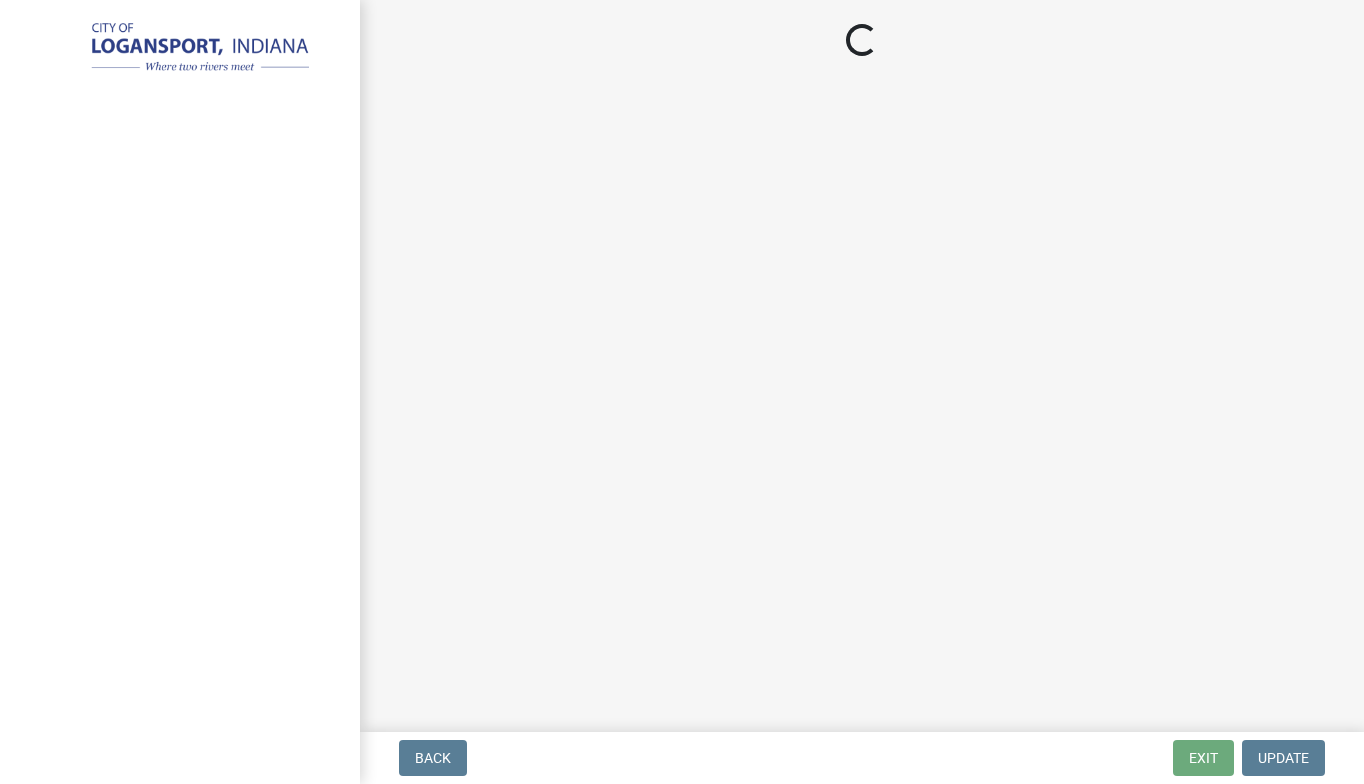 scroll, scrollTop: 0, scrollLeft: 0, axis: both 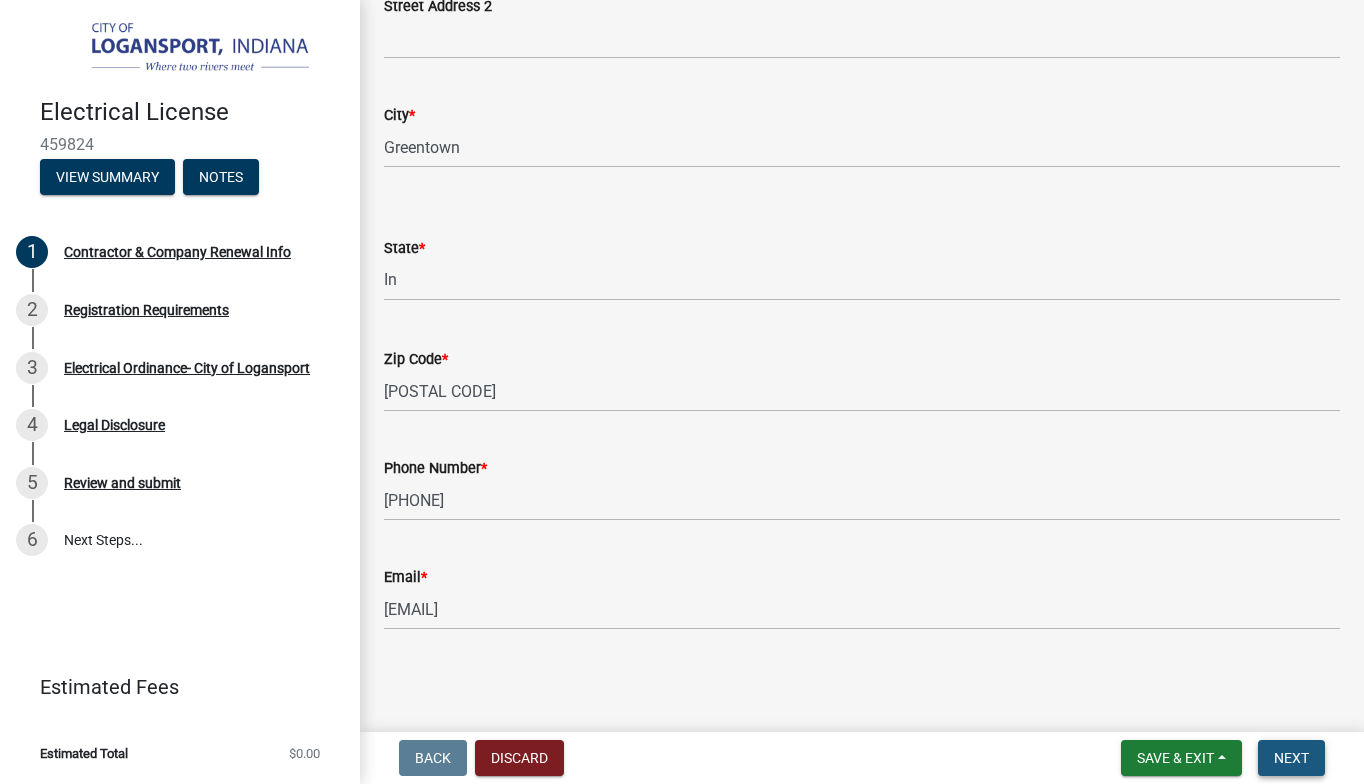 click on "Next" at bounding box center [1291, 758] 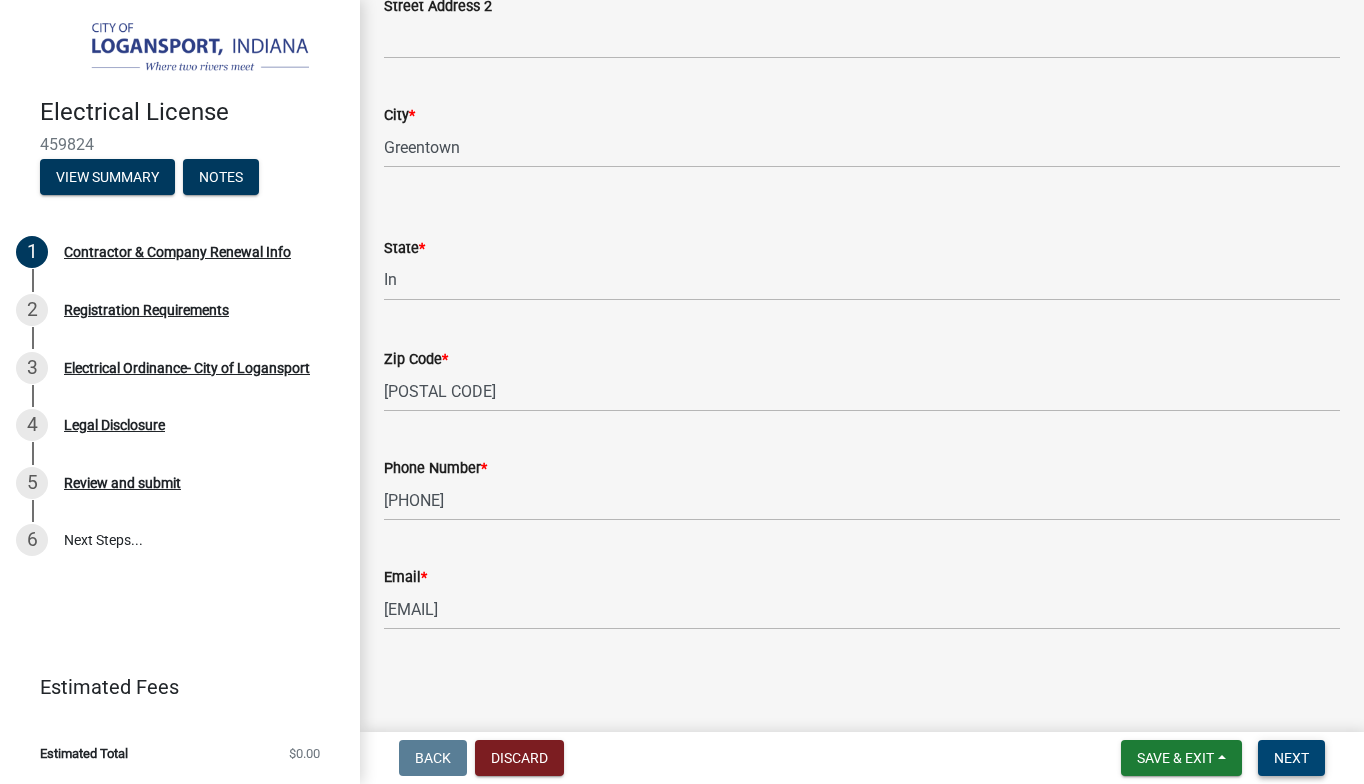 click on "Next" at bounding box center (1291, 758) 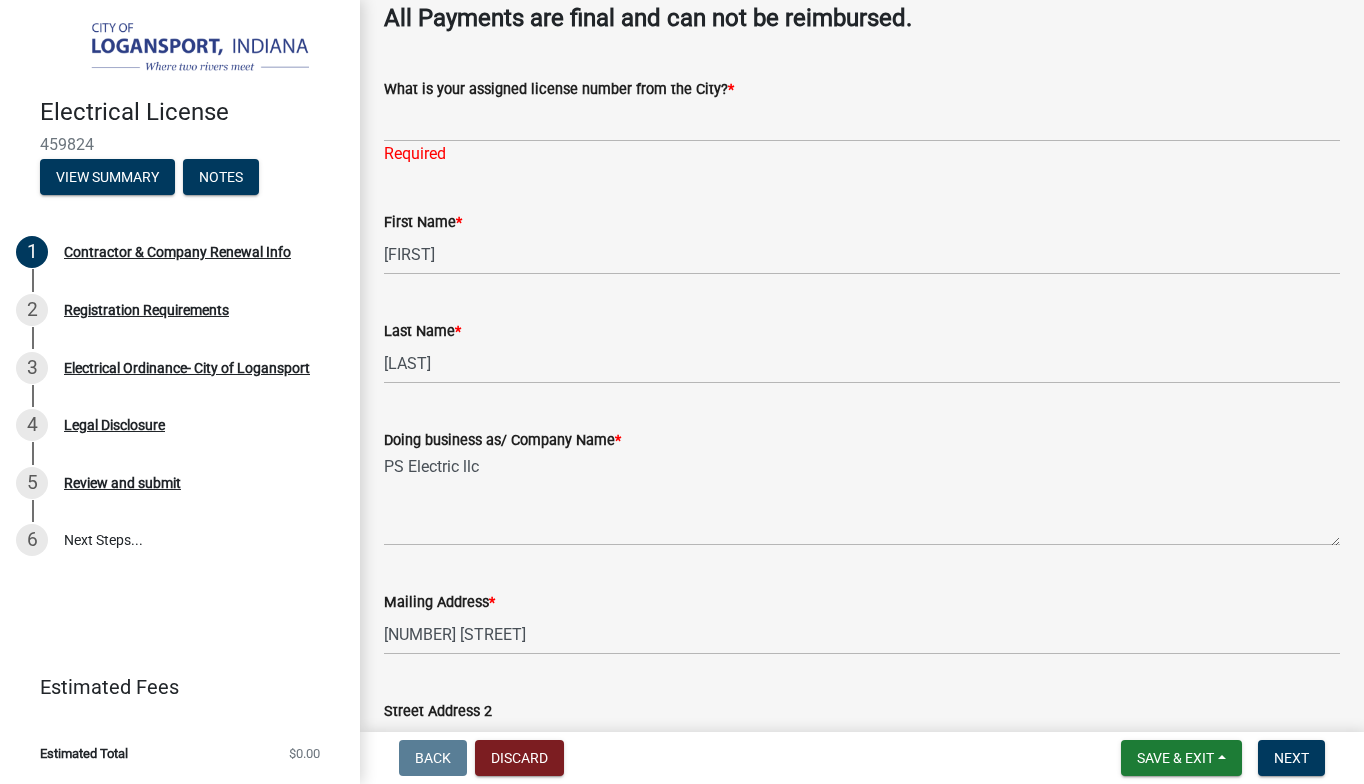 scroll, scrollTop: 337, scrollLeft: 0, axis: vertical 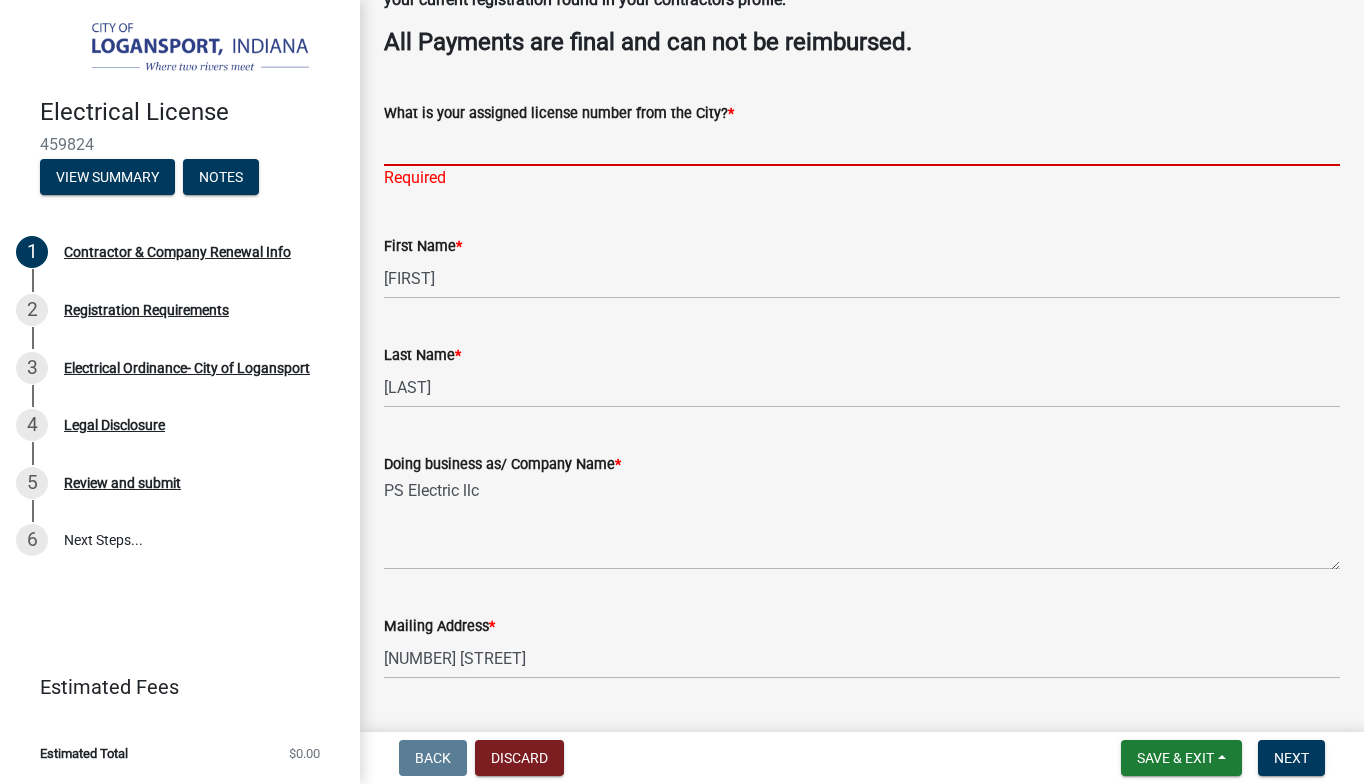 click on "What is your assigned license number from the City?  *" at bounding box center (862, 145) 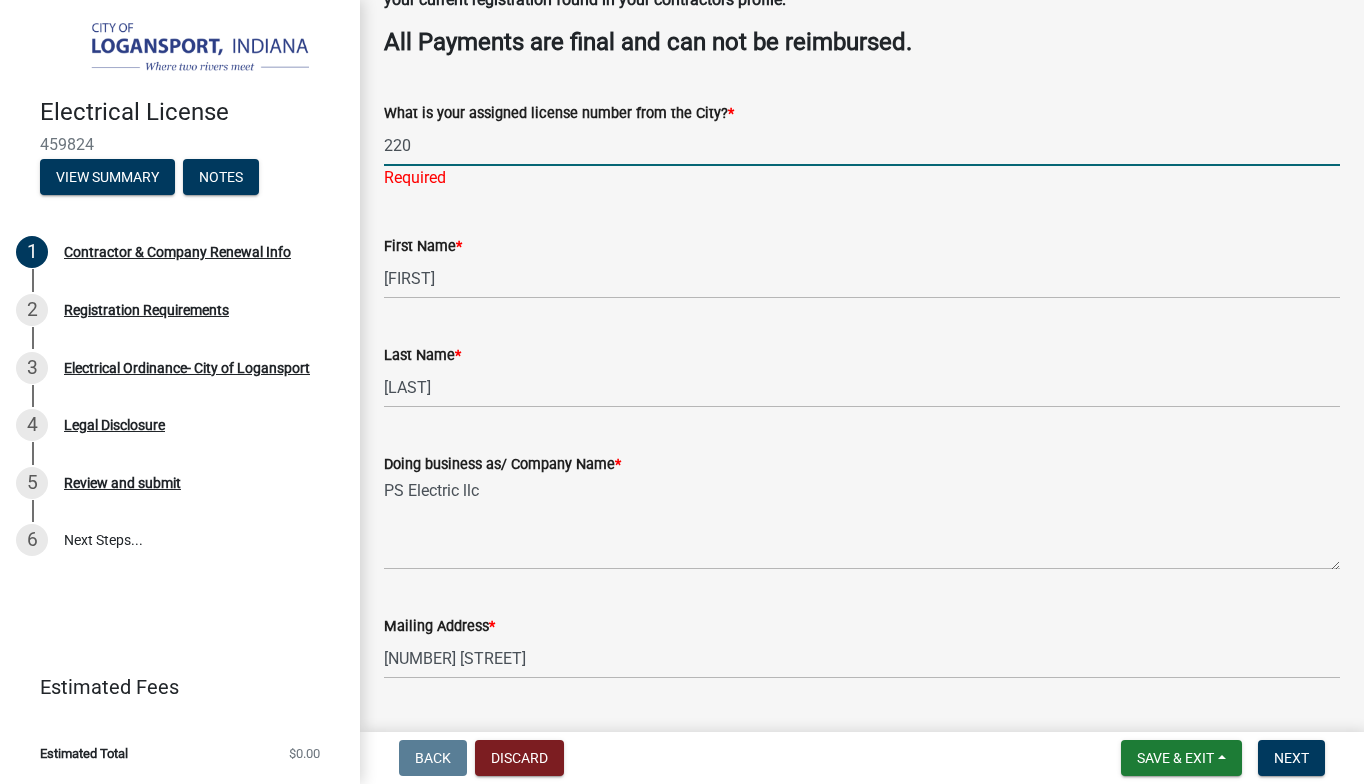 type on "220" 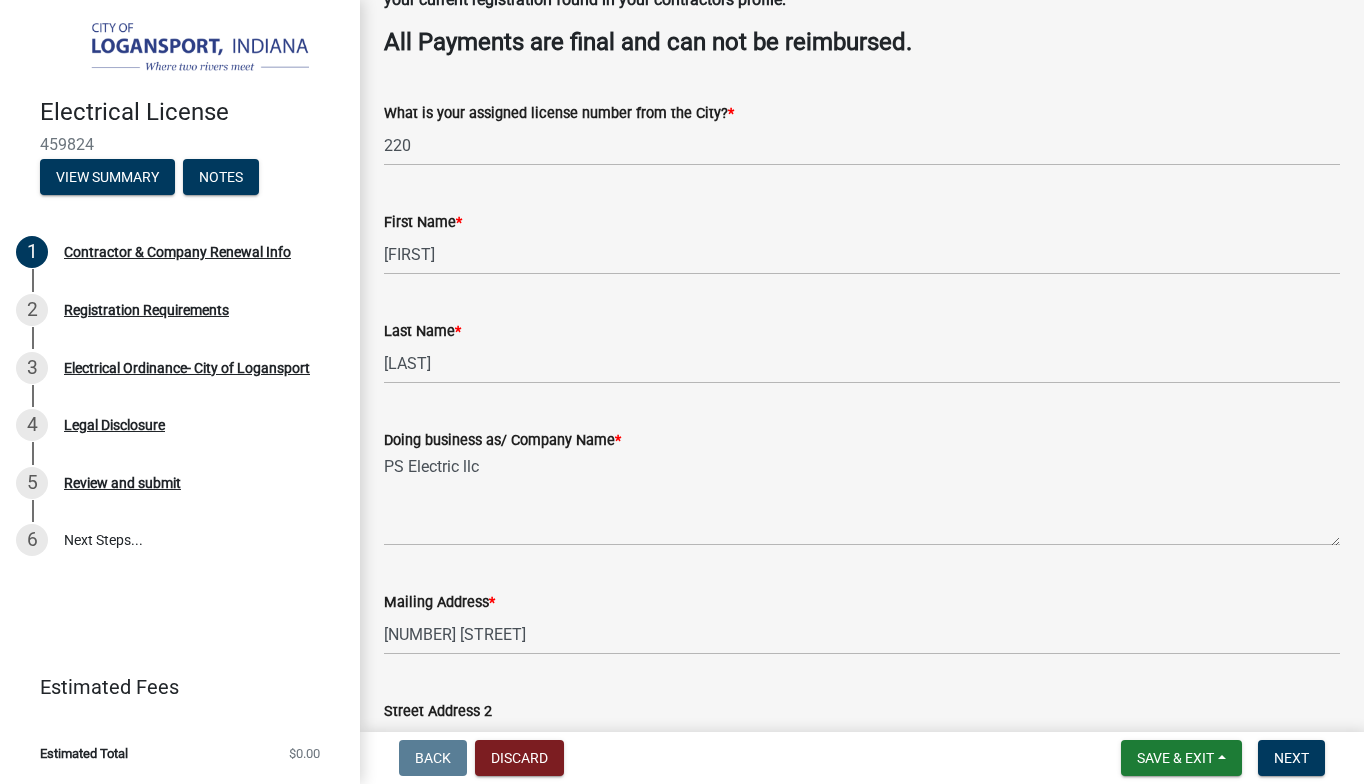 click on "First Name  * [FIRST]" 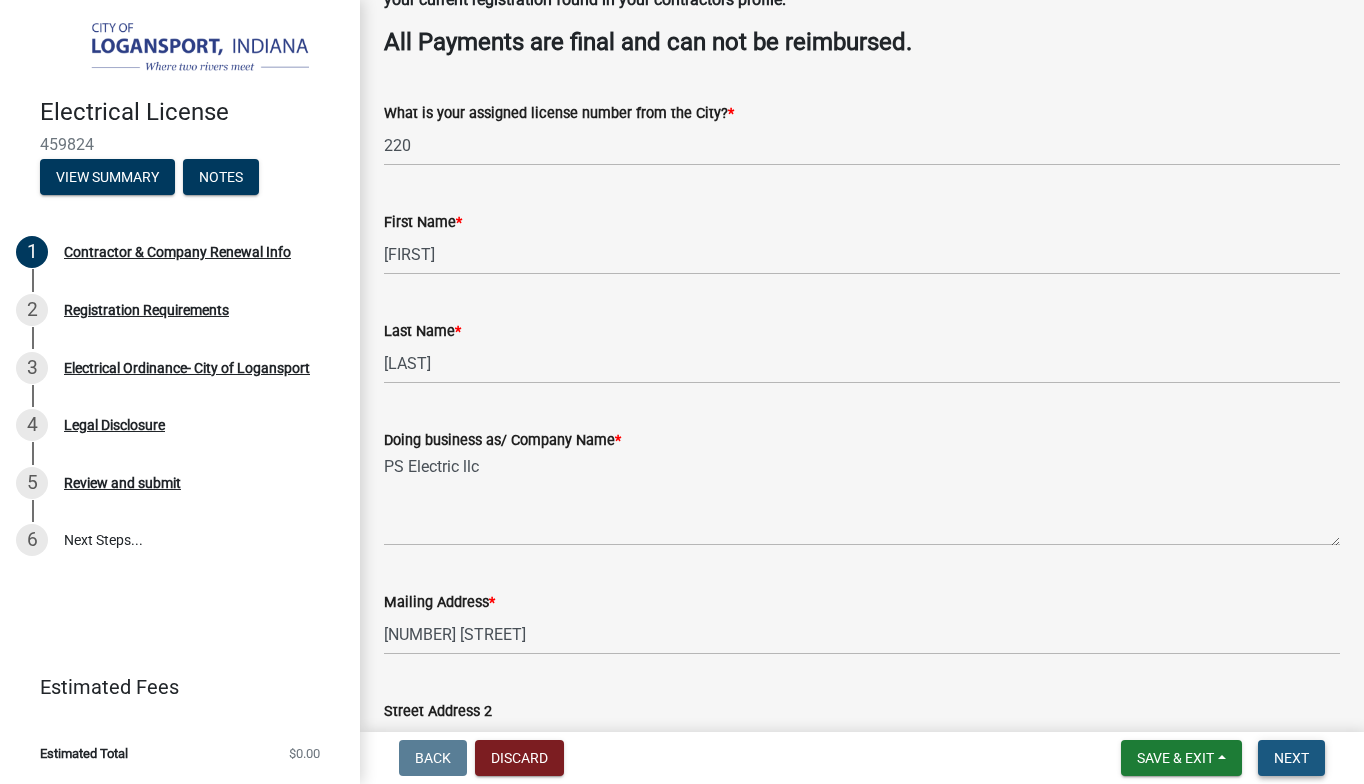 click on "Next" at bounding box center (1291, 758) 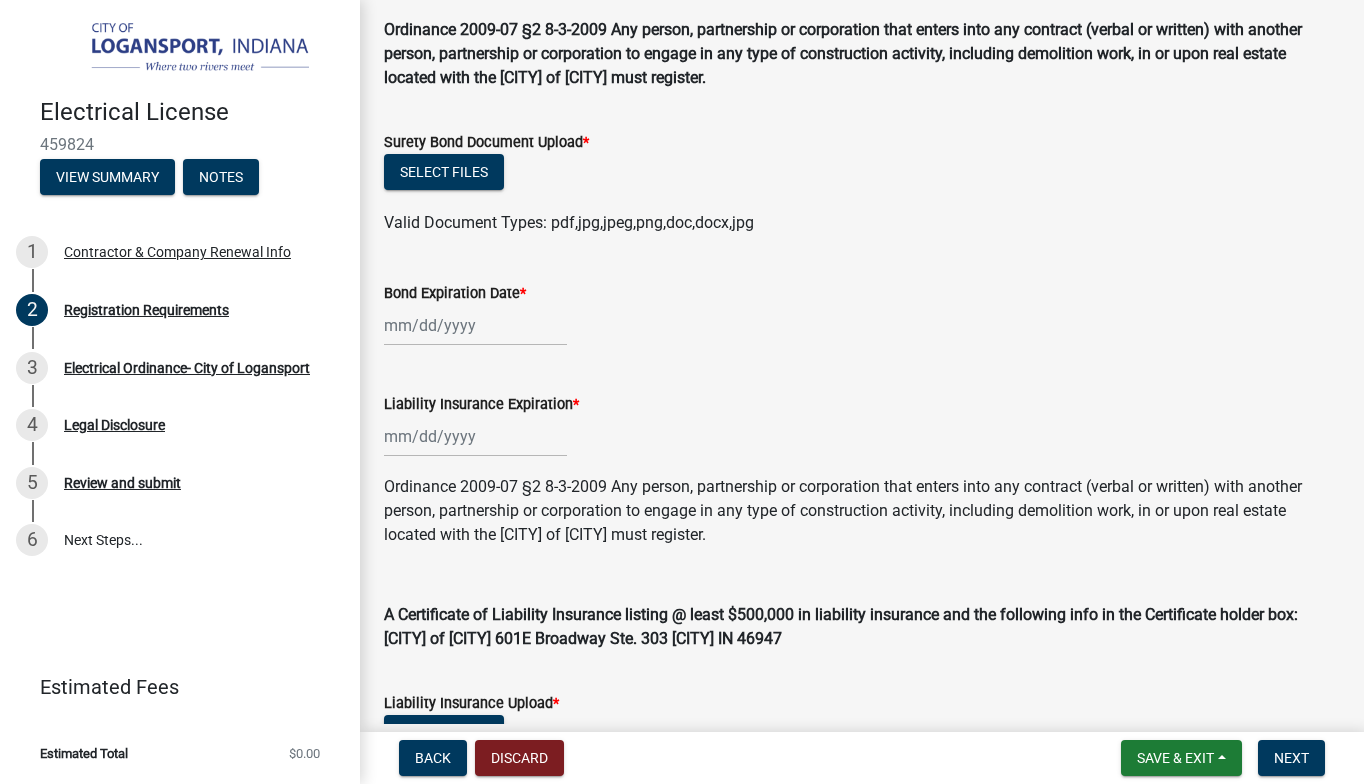 scroll, scrollTop: 314, scrollLeft: 0, axis: vertical 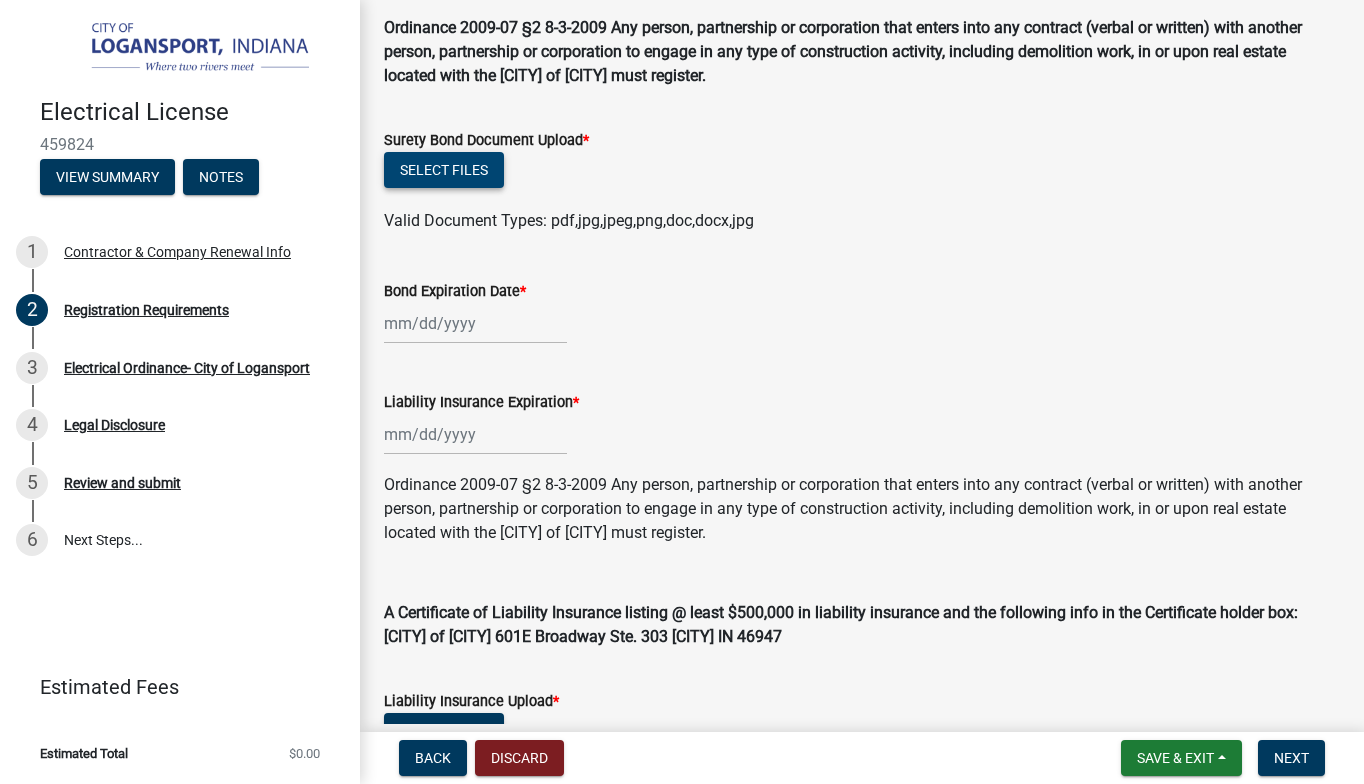 click on "Select files" 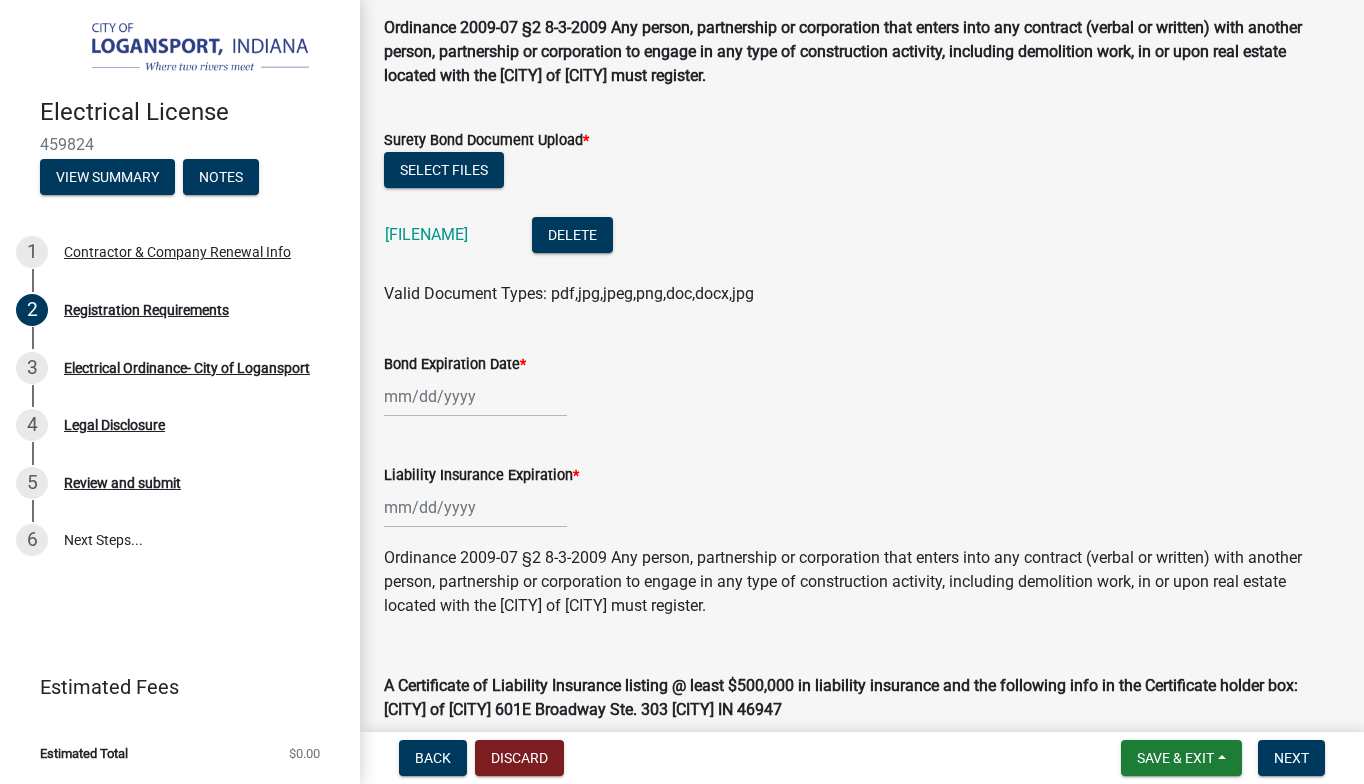 click 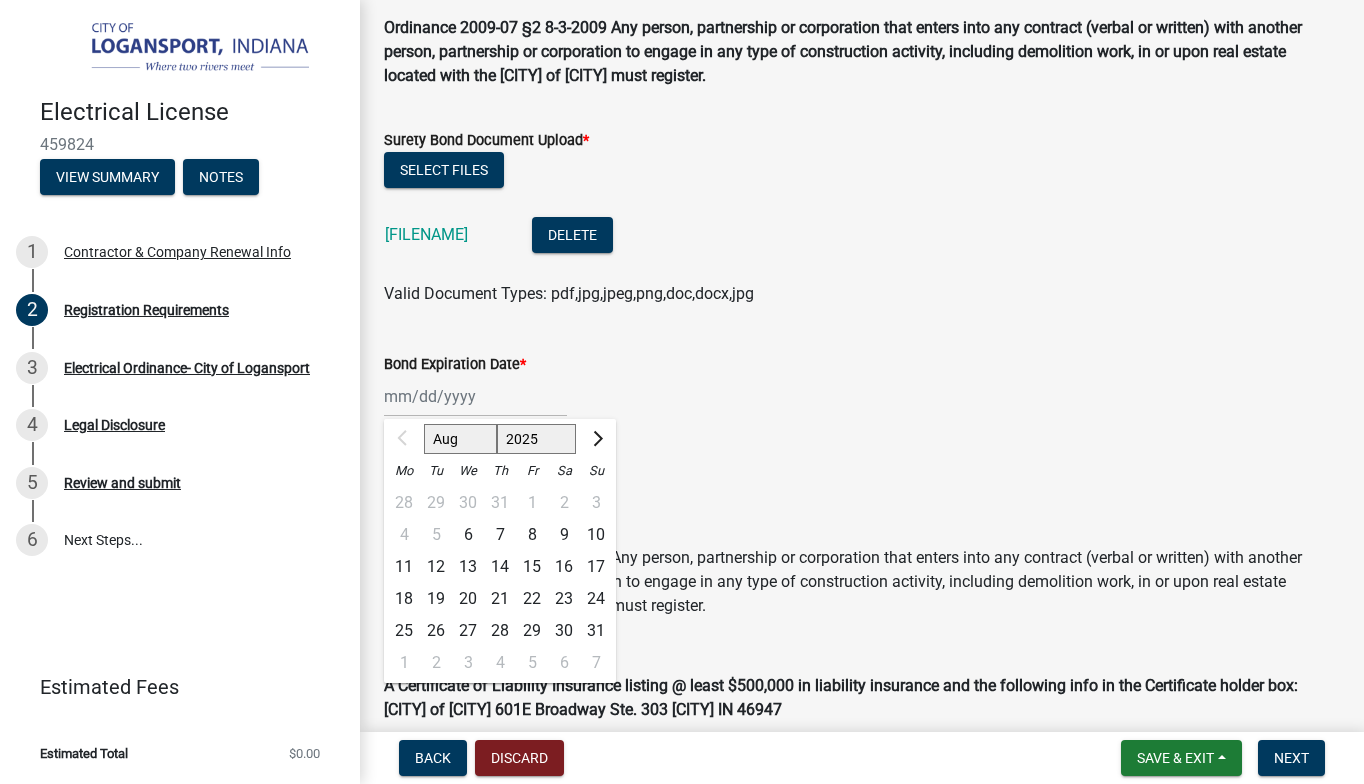 click 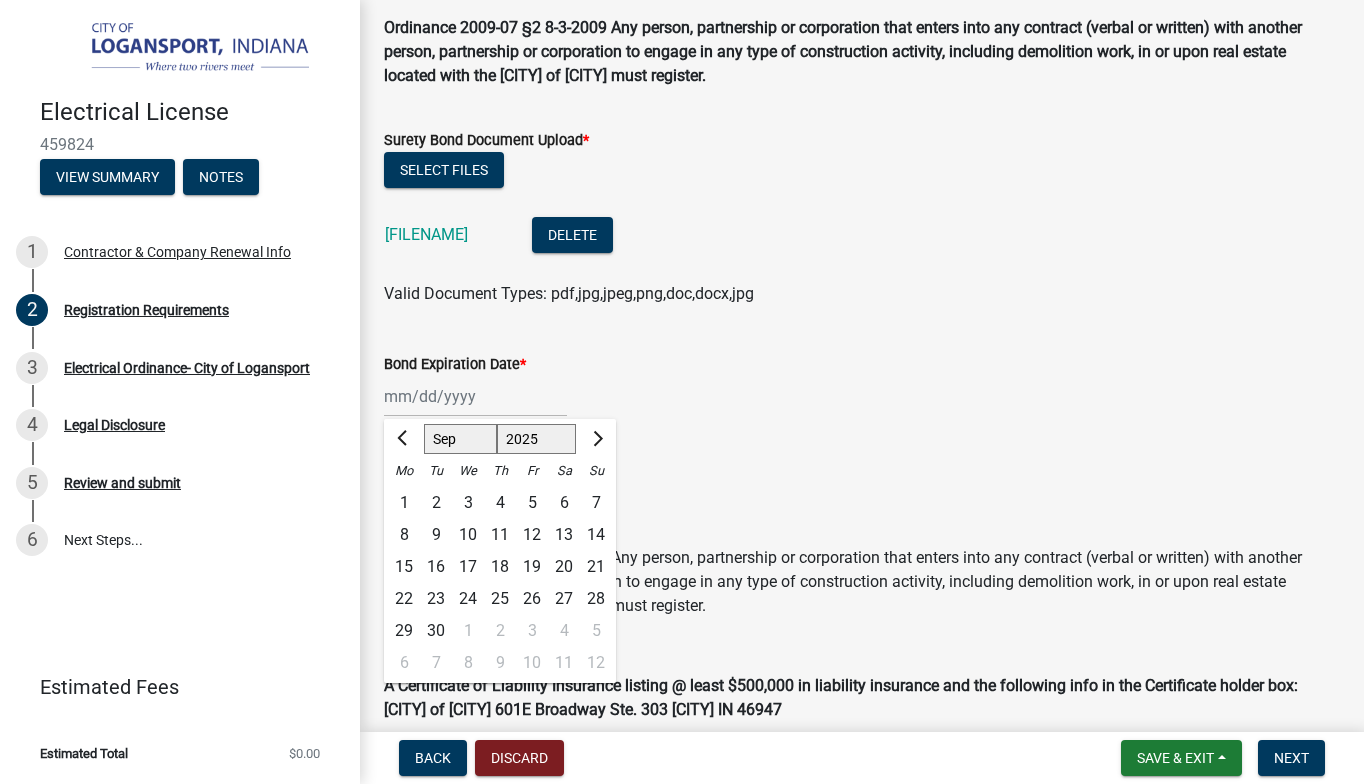 click 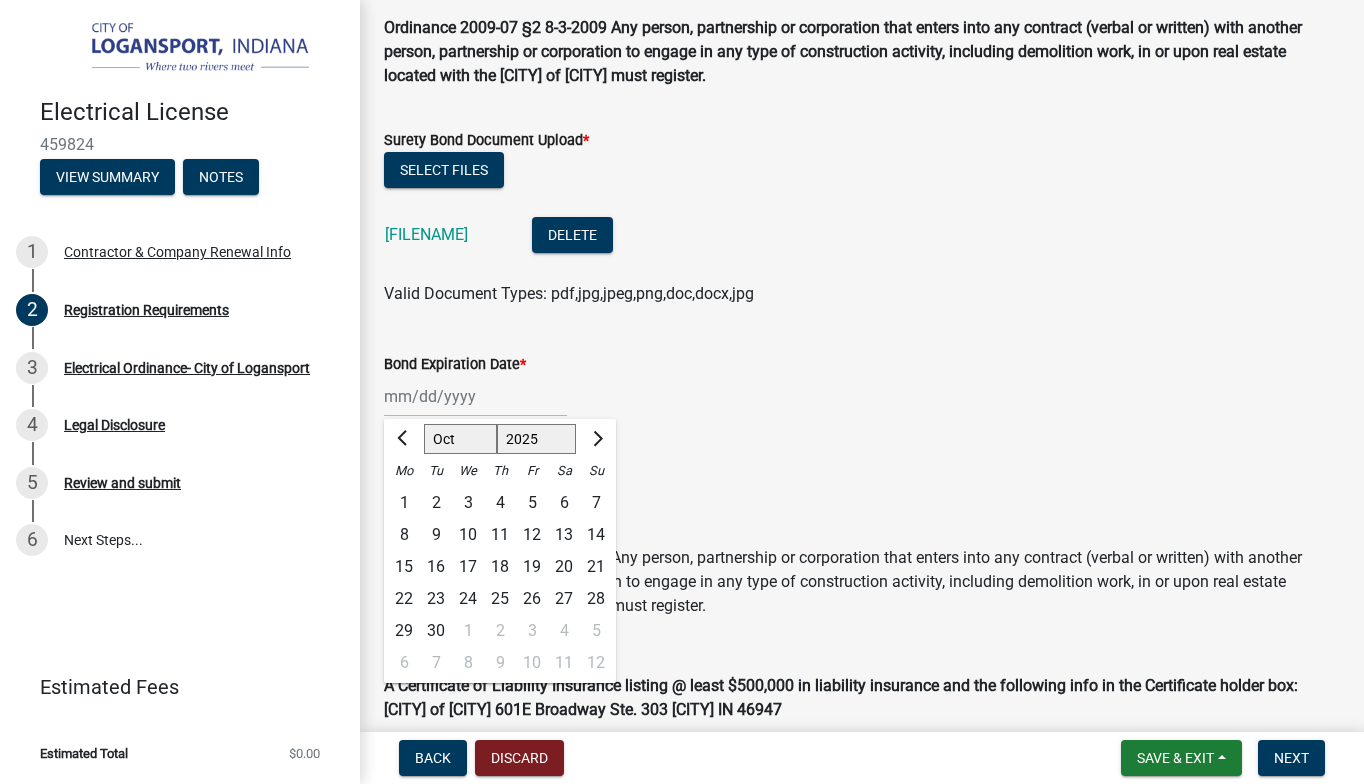 click 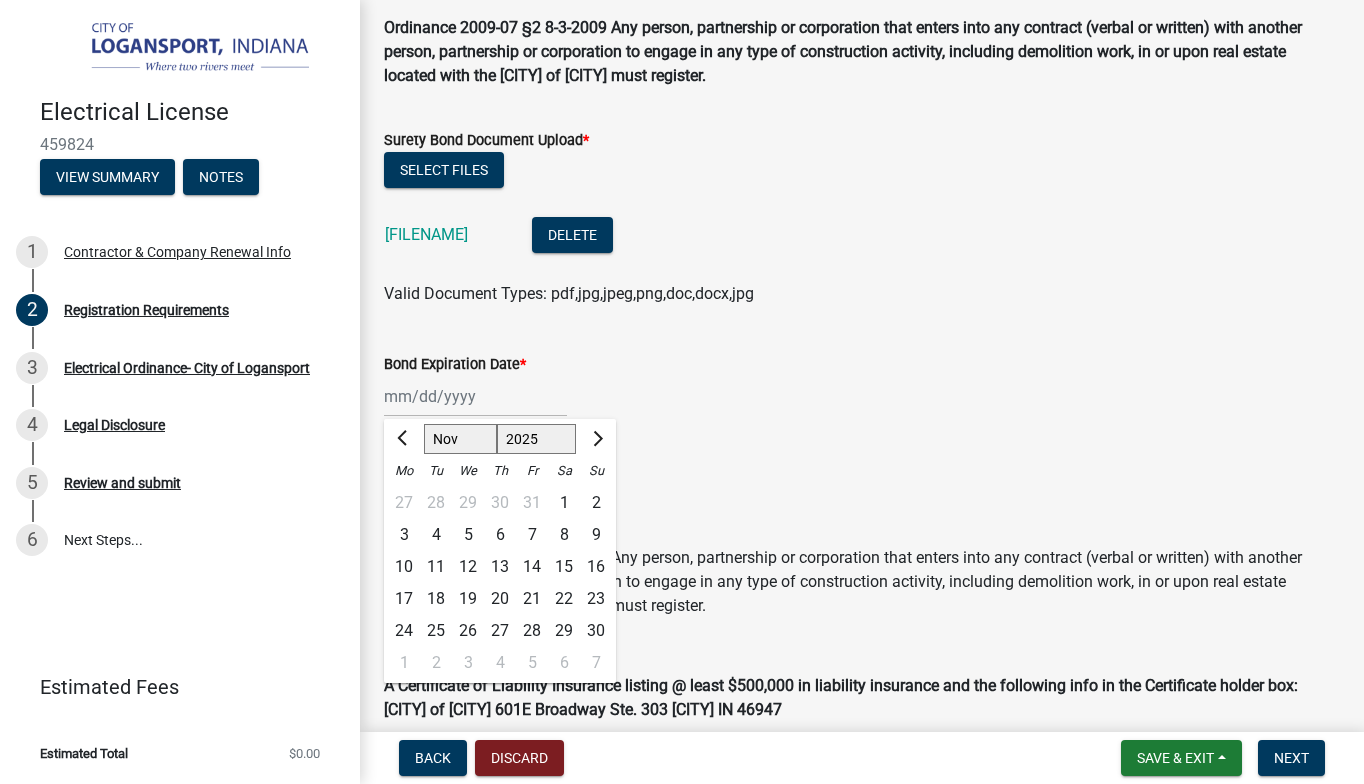 click 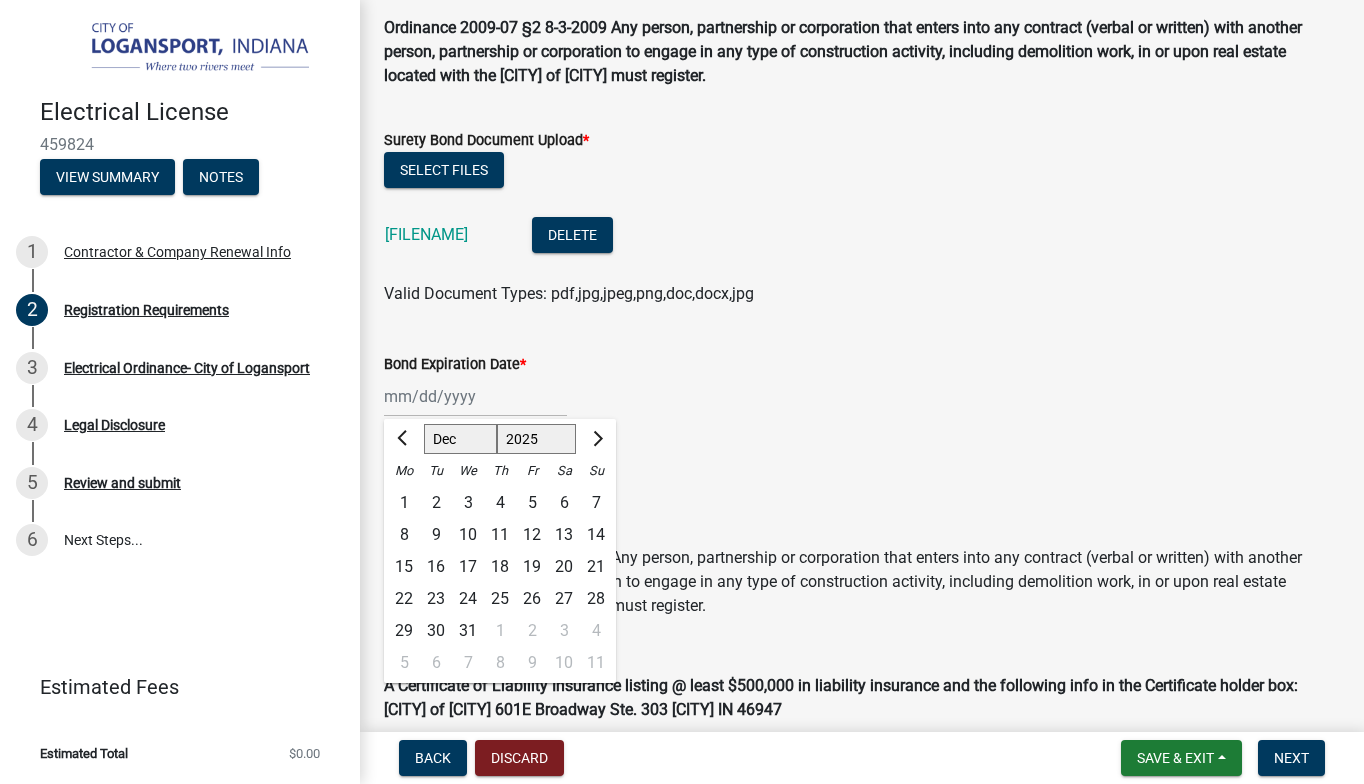 click 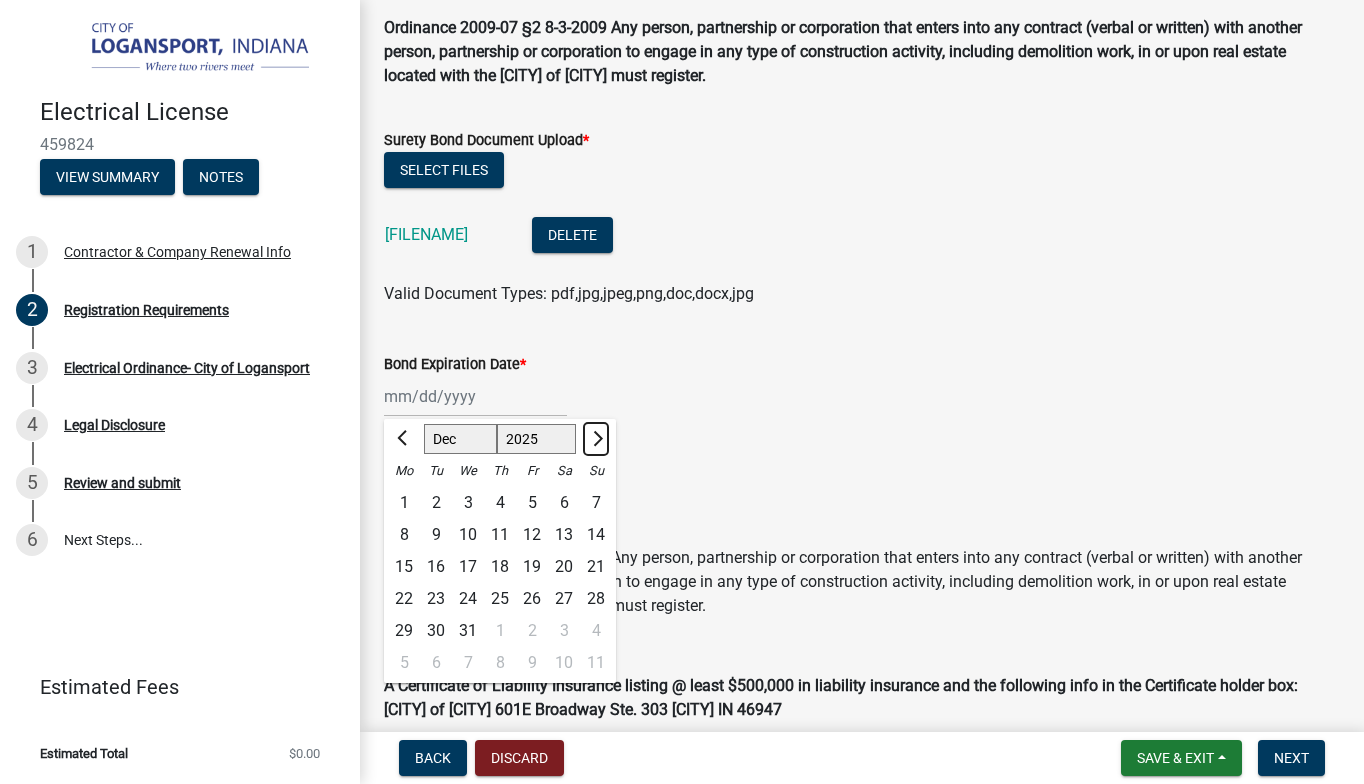 select on "1" 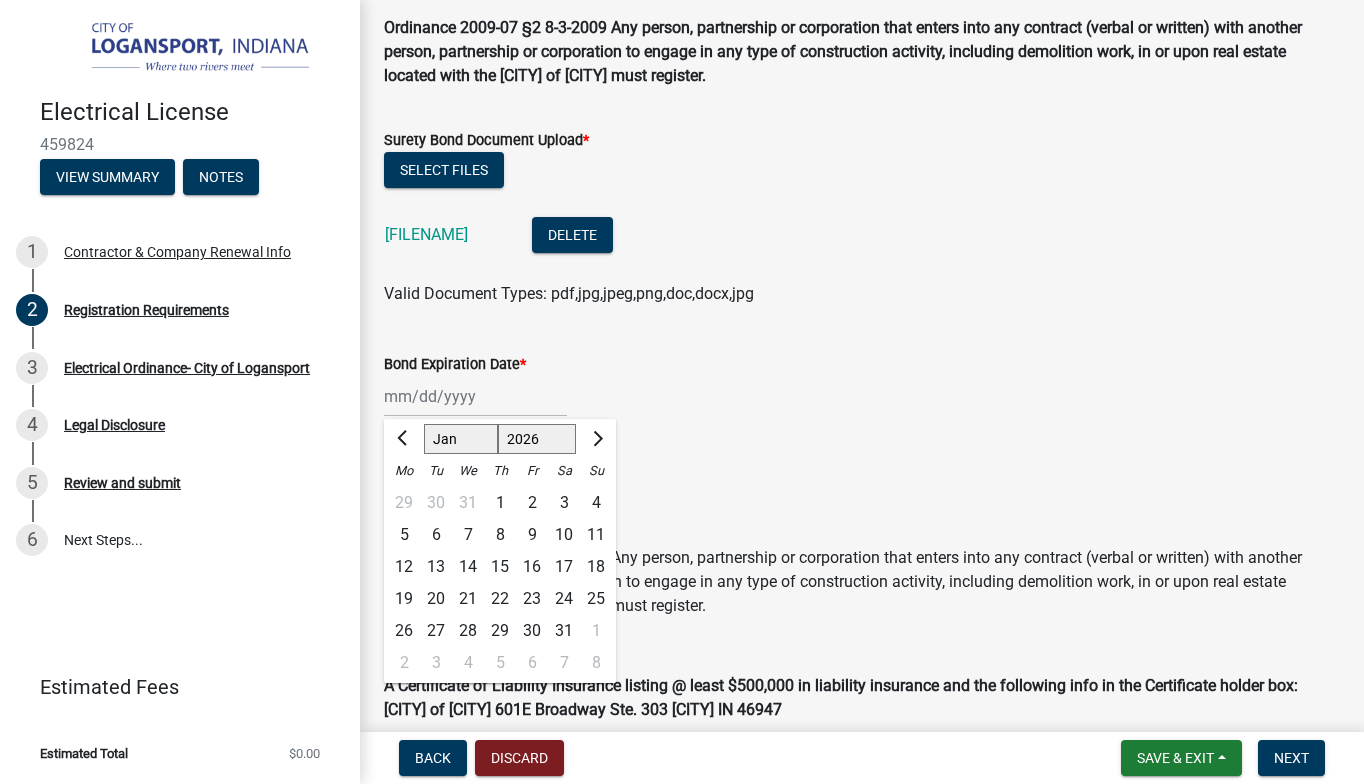 click on "8" 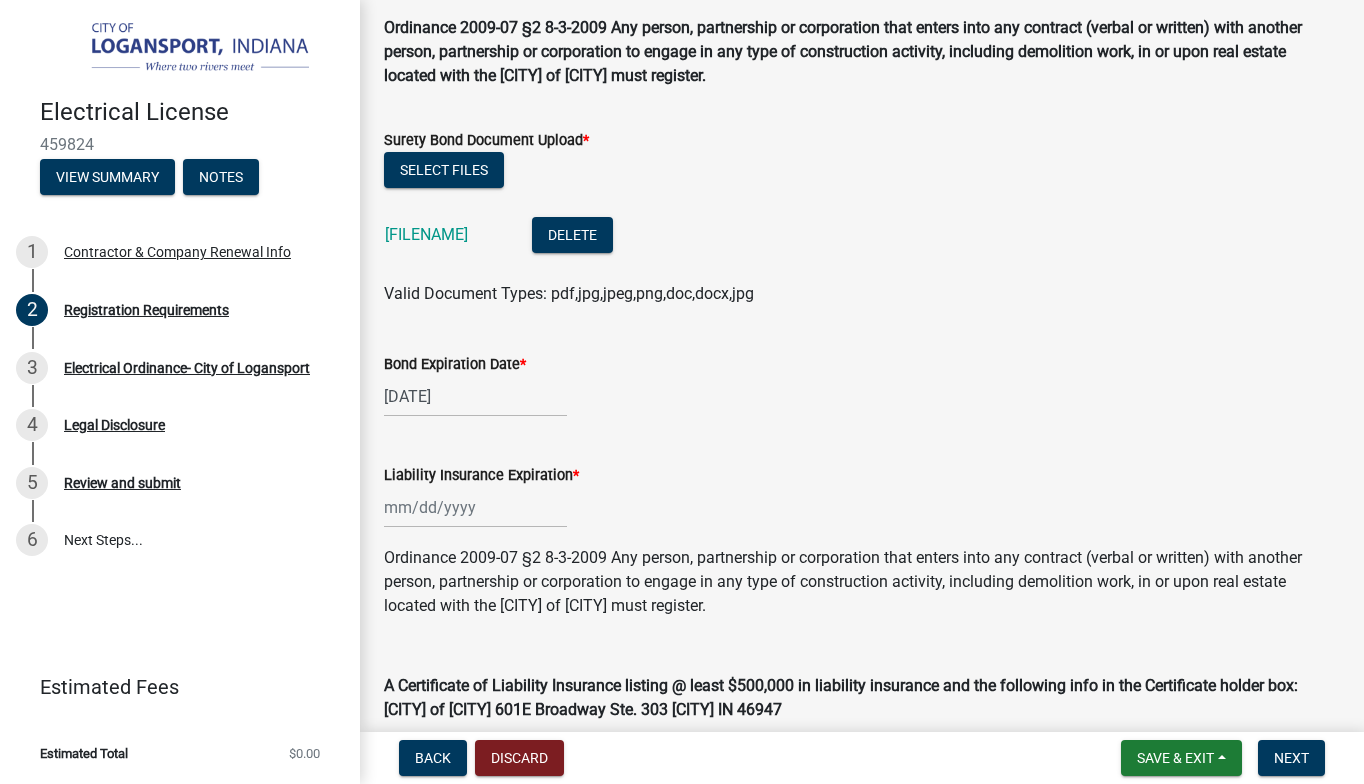 click on "[DATE]" 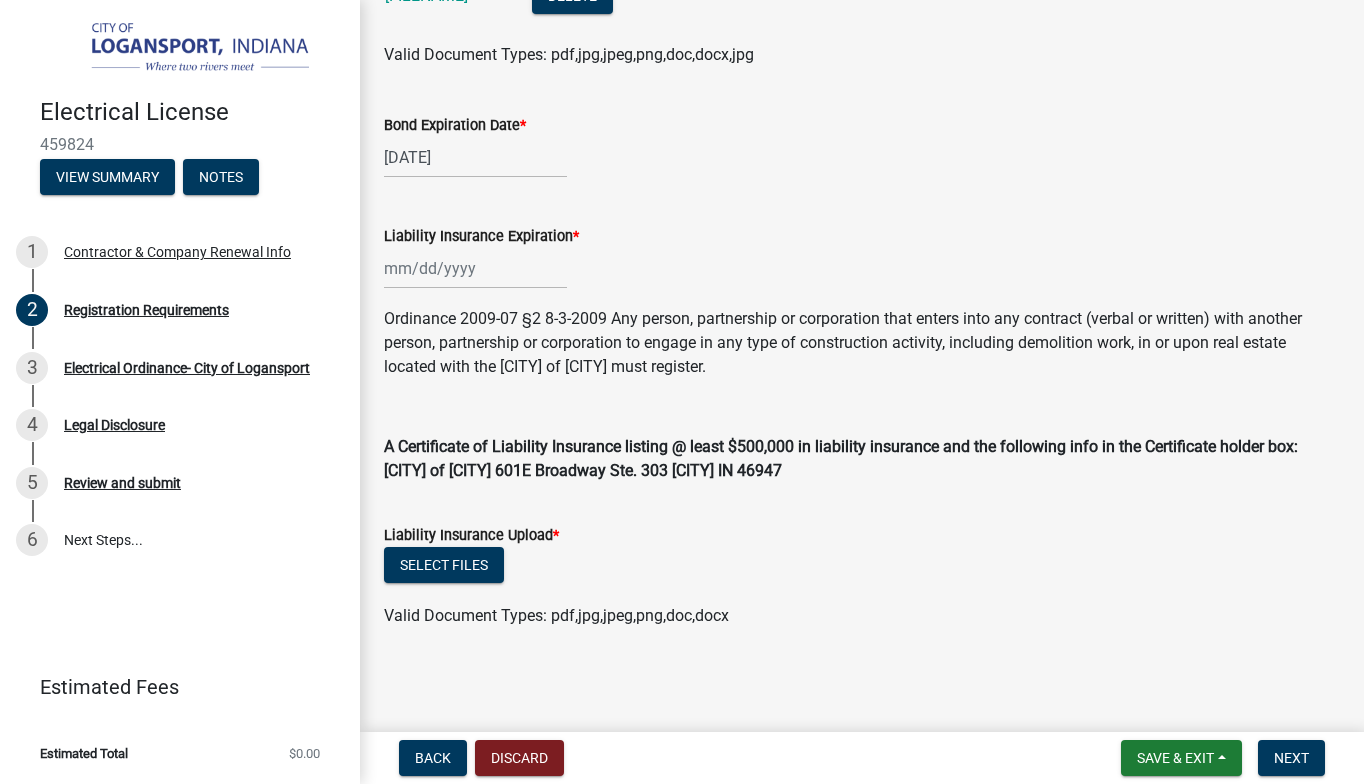 scroll, scrollTop: 579, scrollLeft: 0, axis: vertical 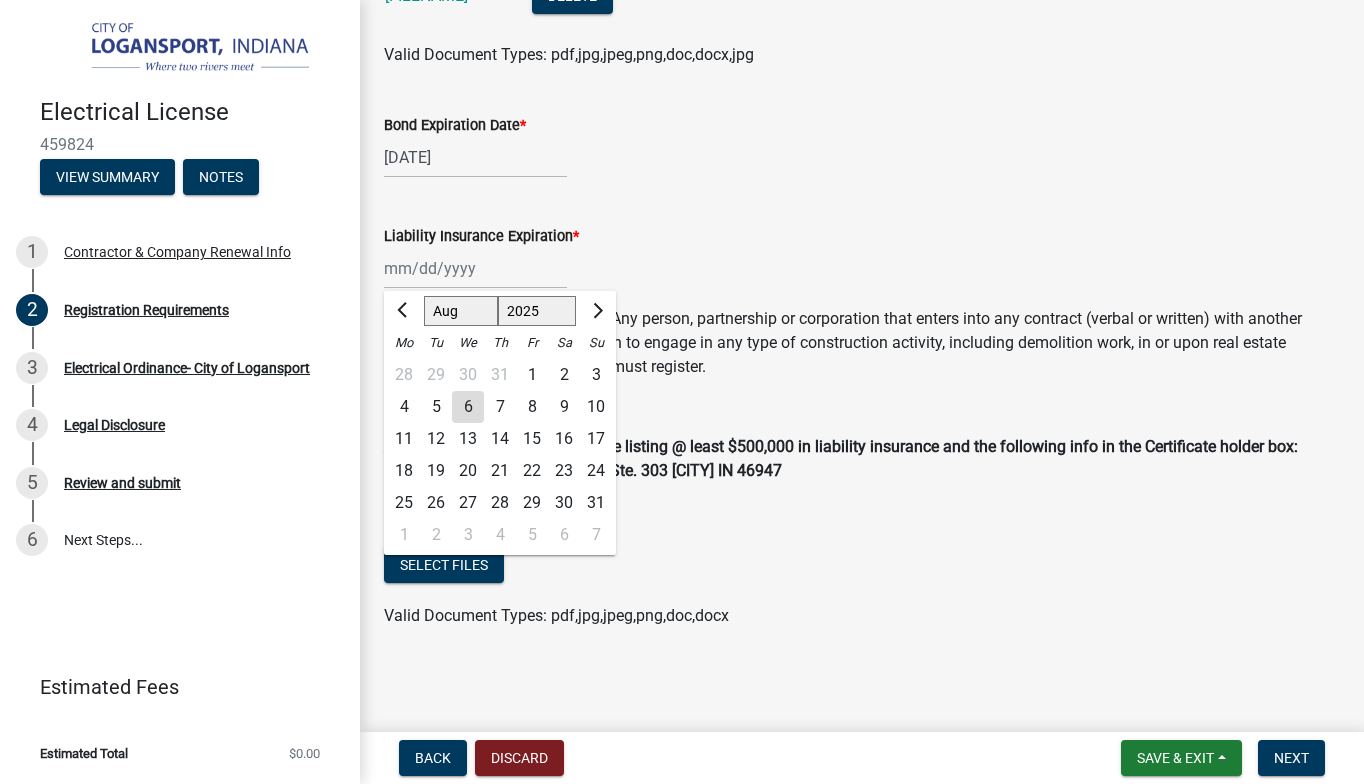 click 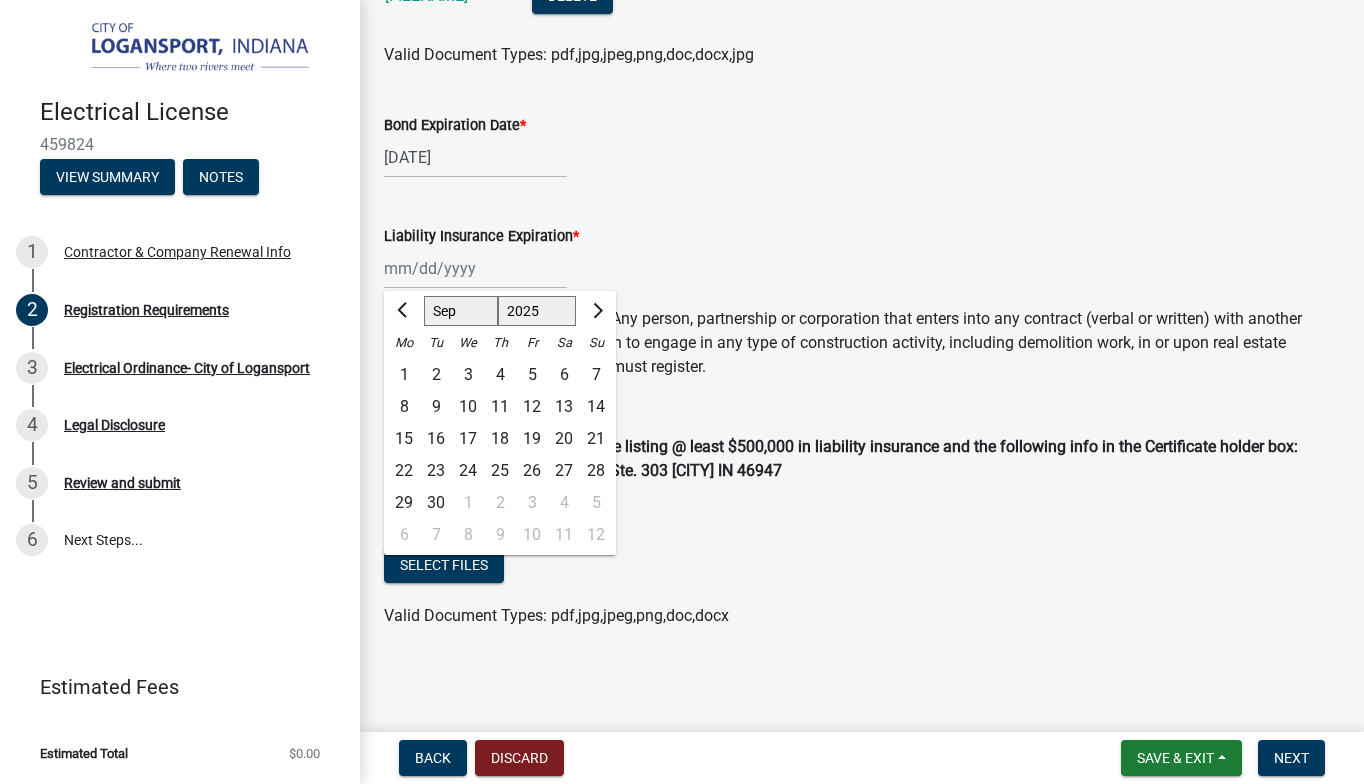 click 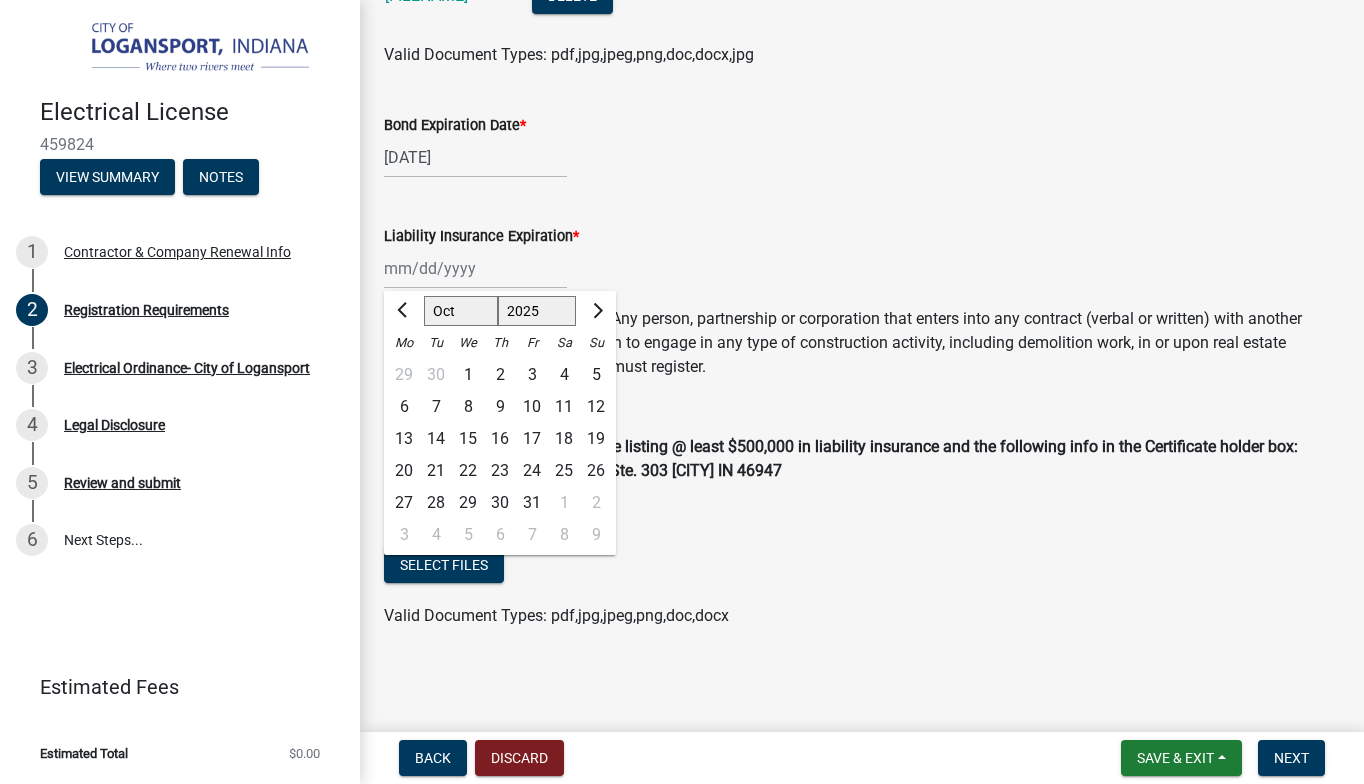 click 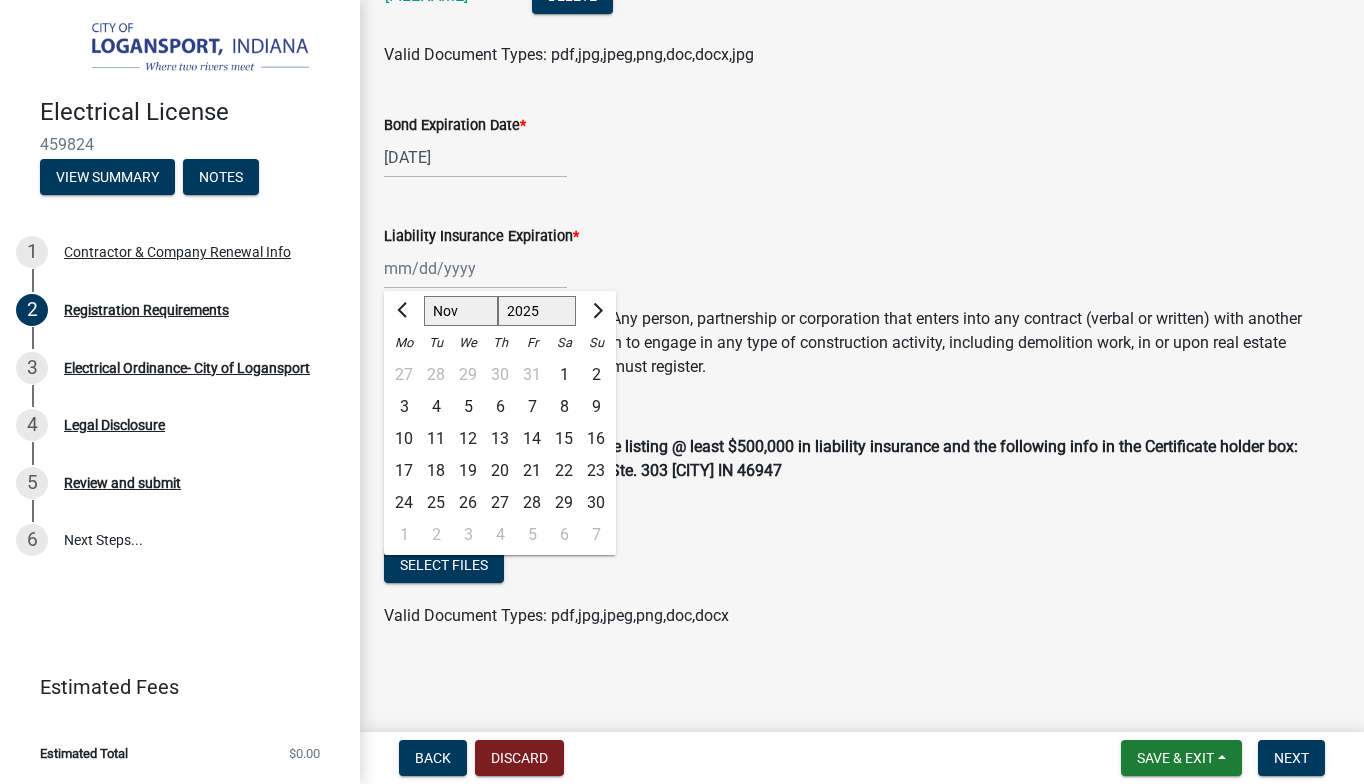click 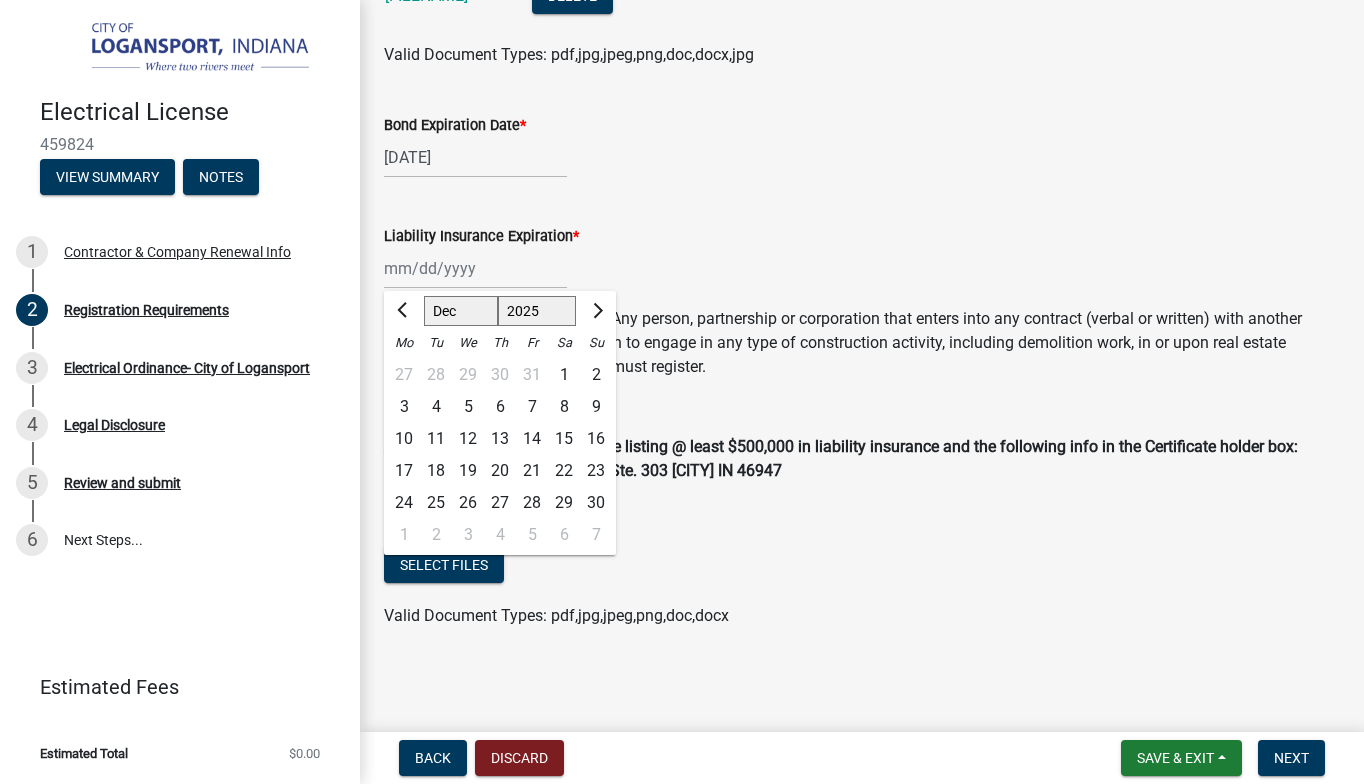 click 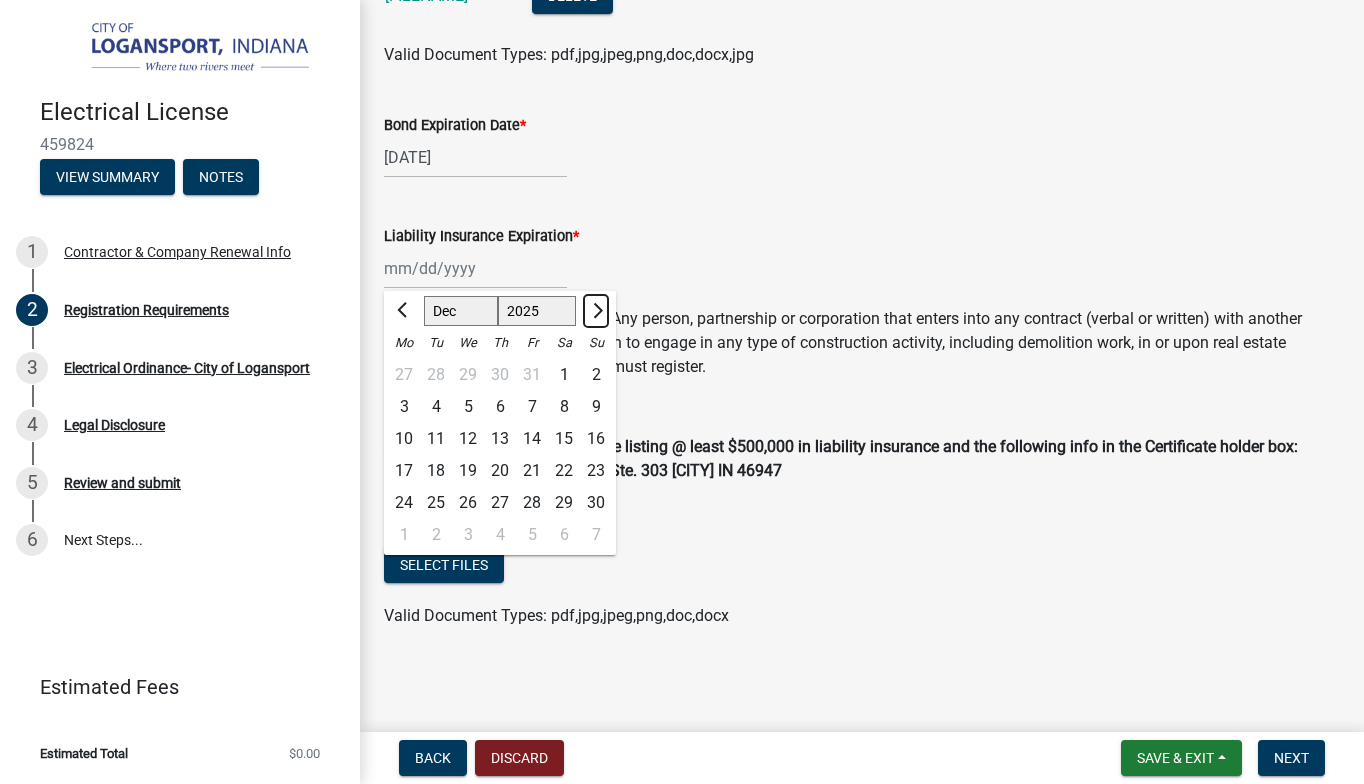 select on "1" 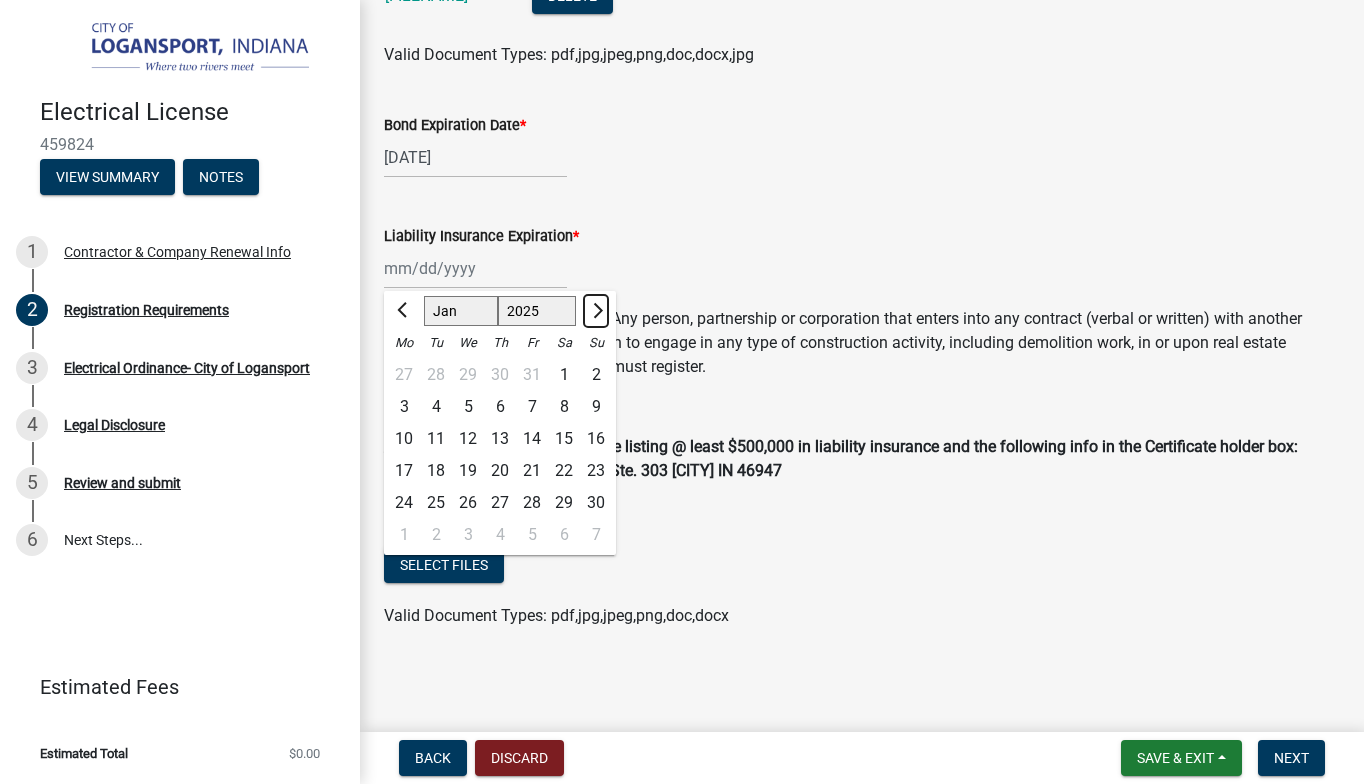 select on "2026" 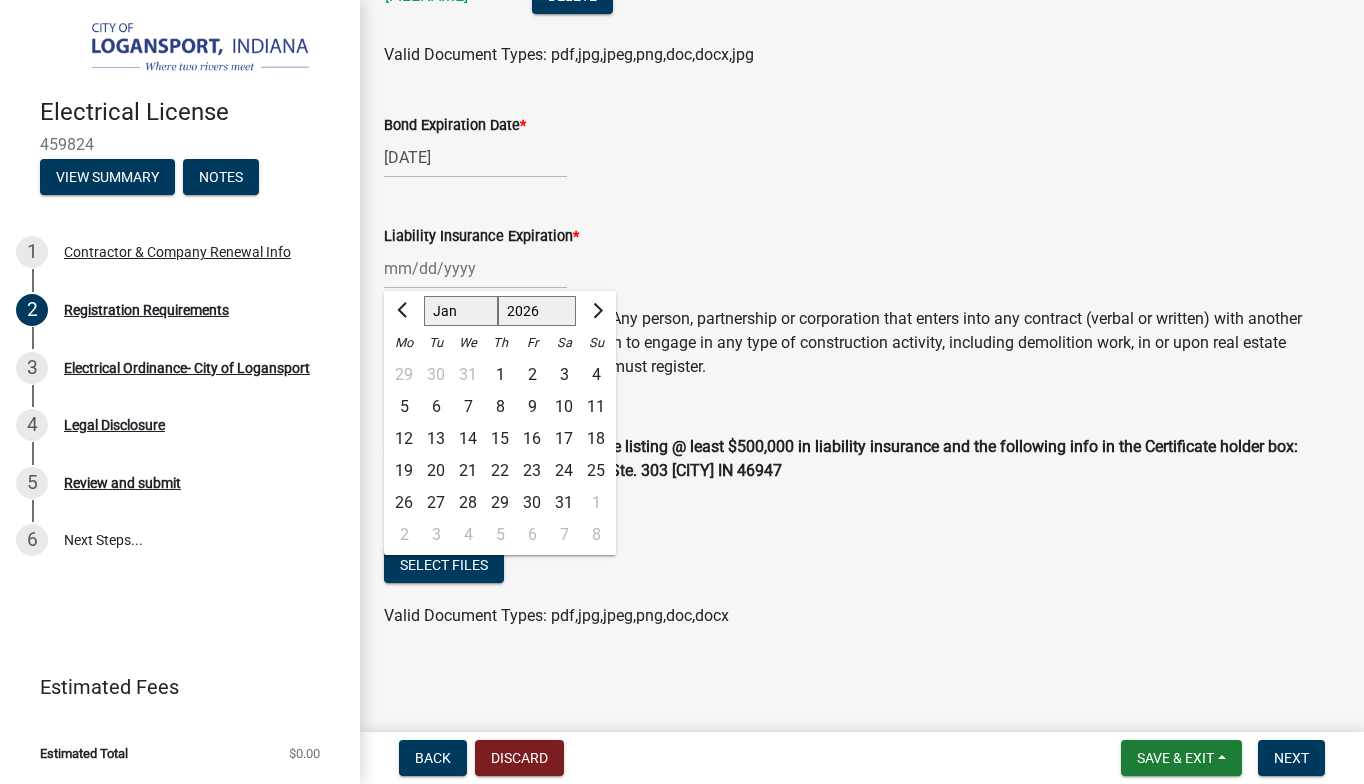 click 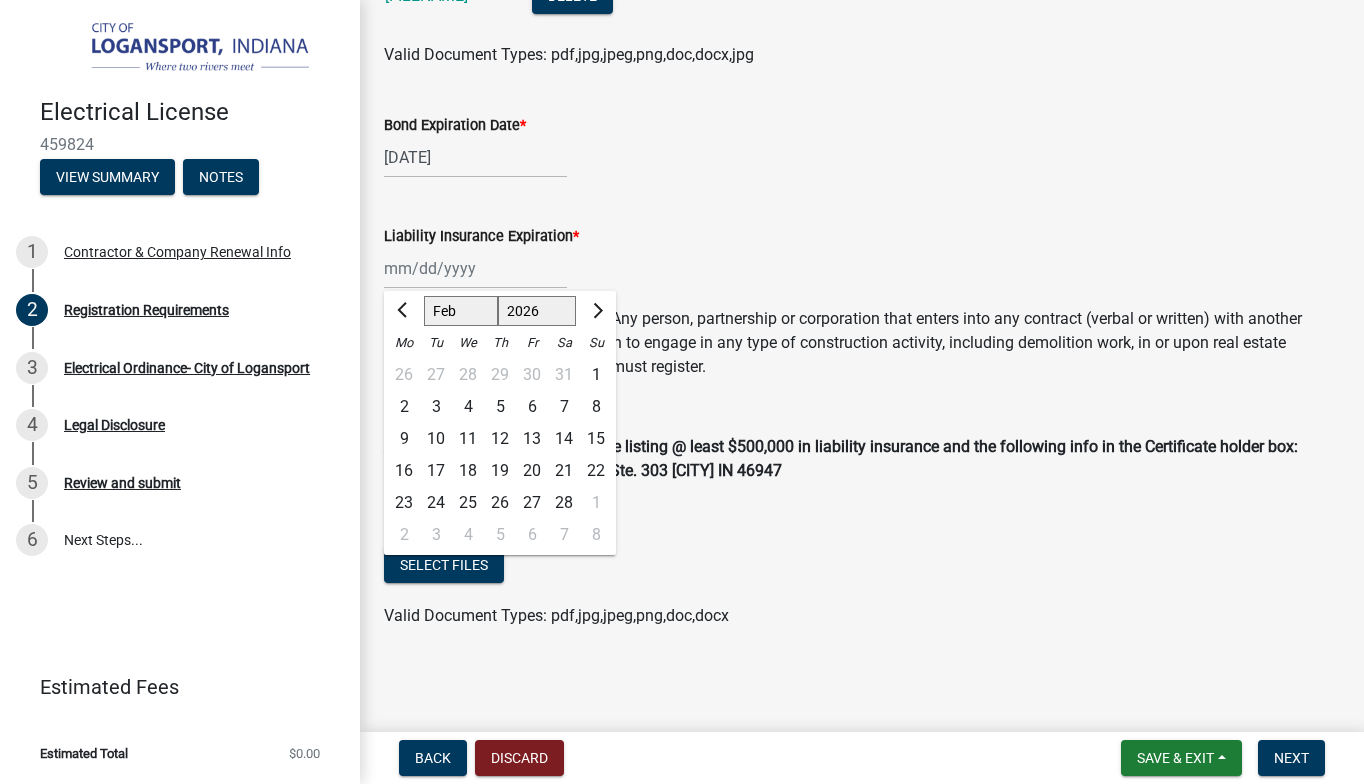 click 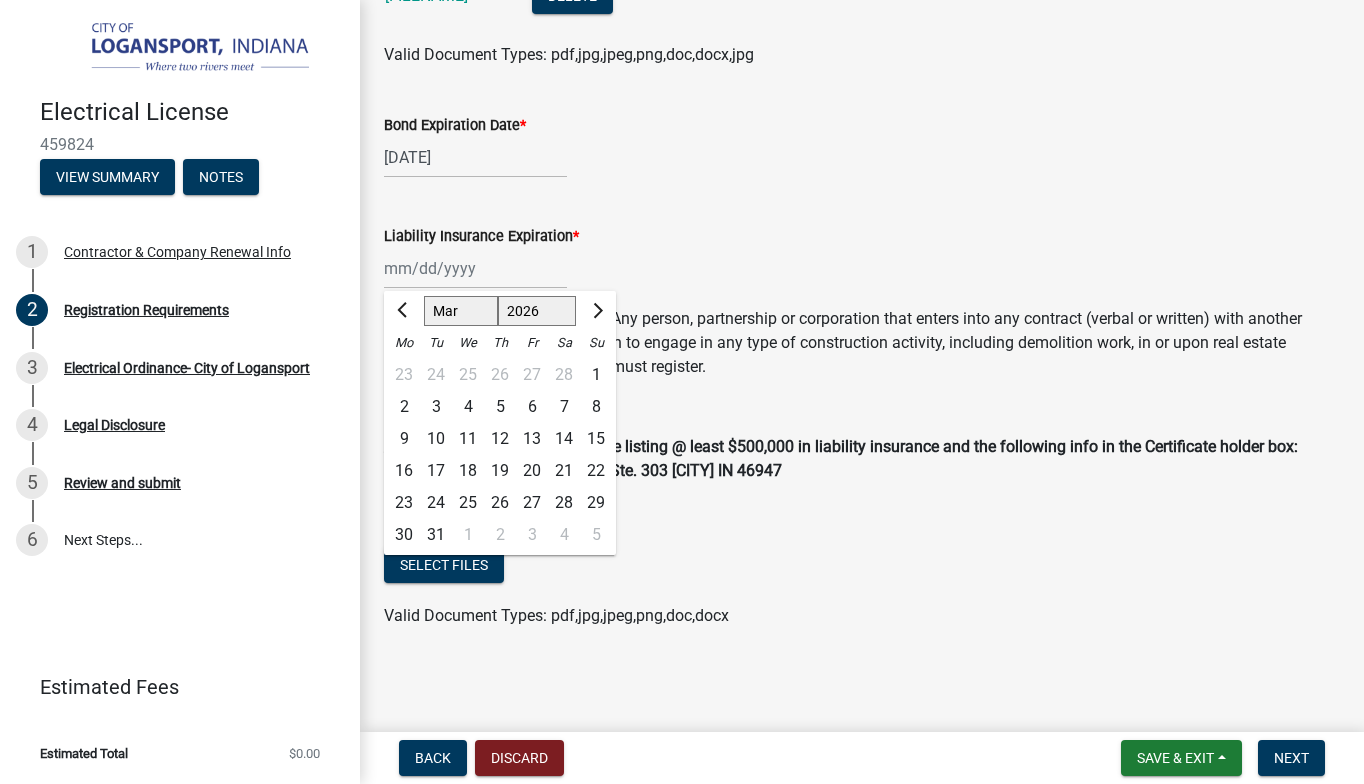 click 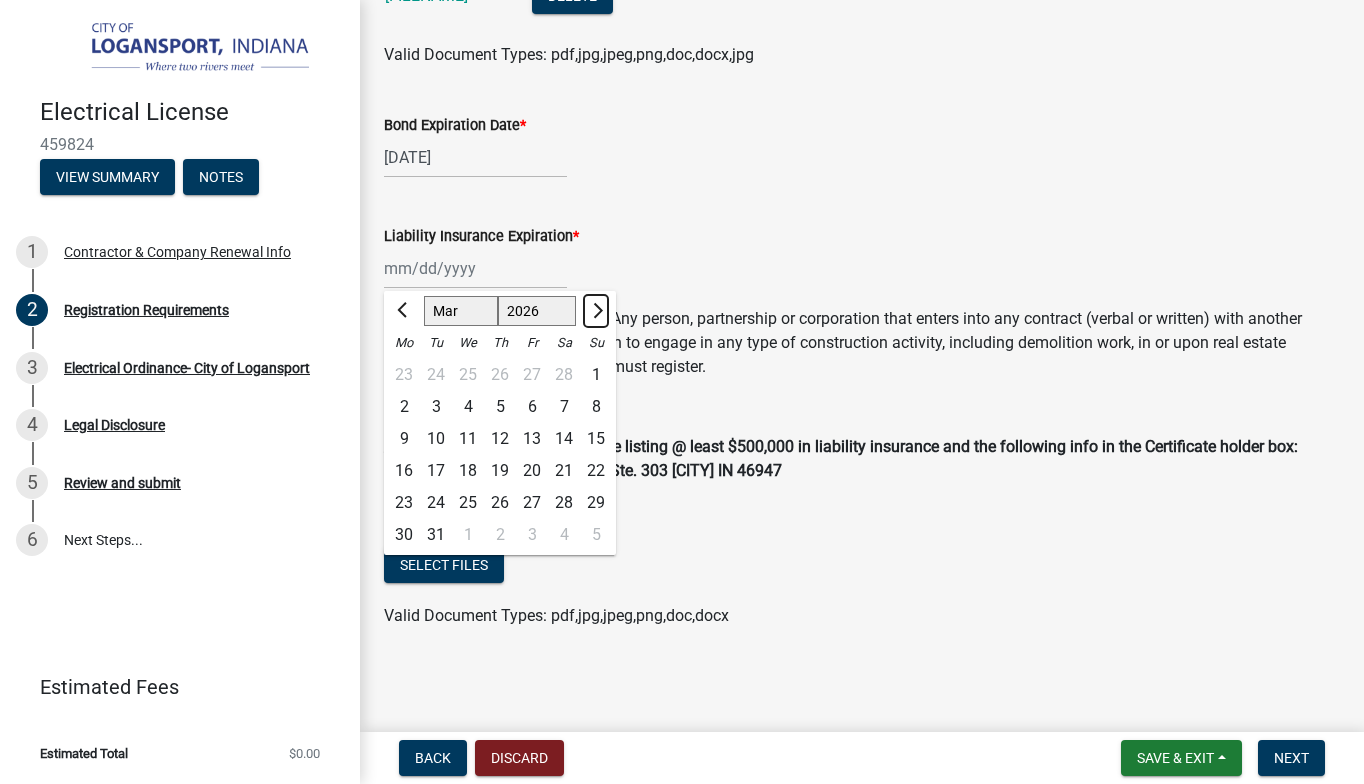 select on "4" 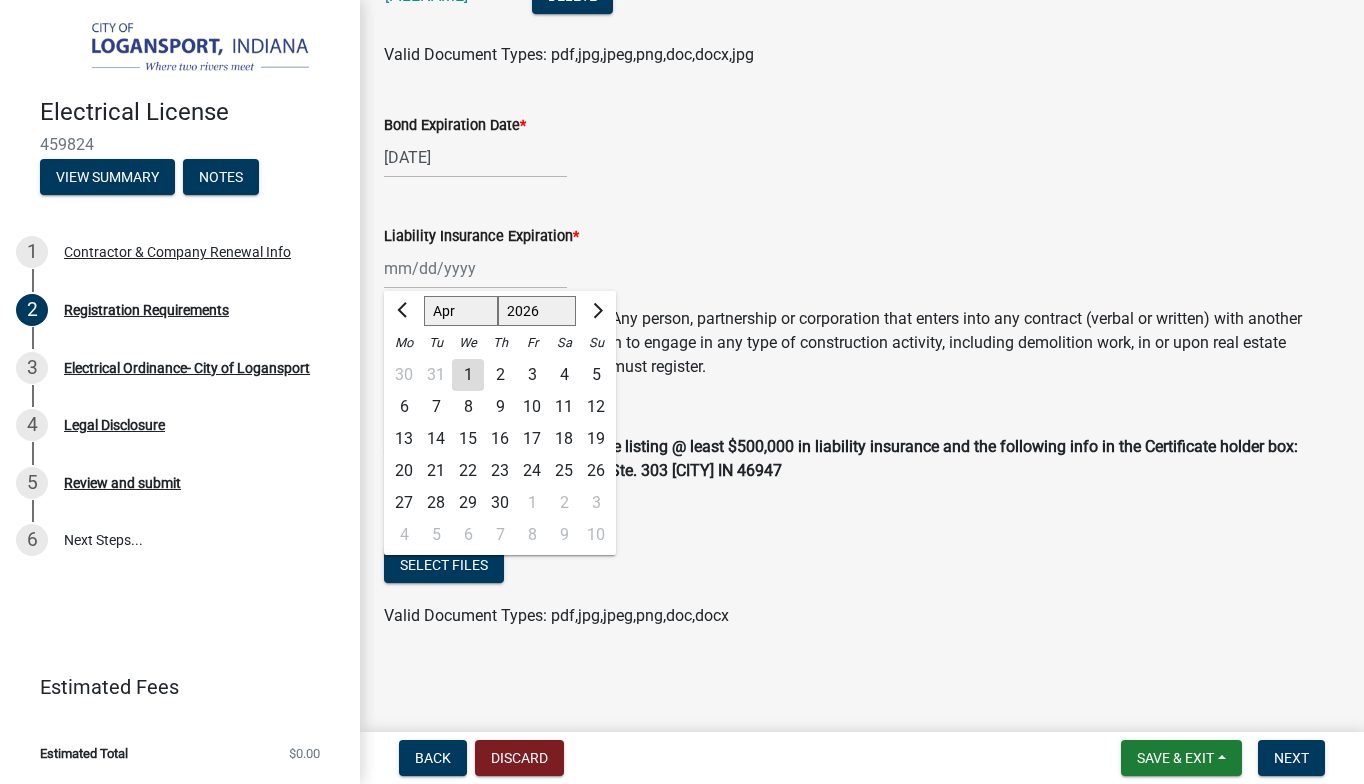click on "10" 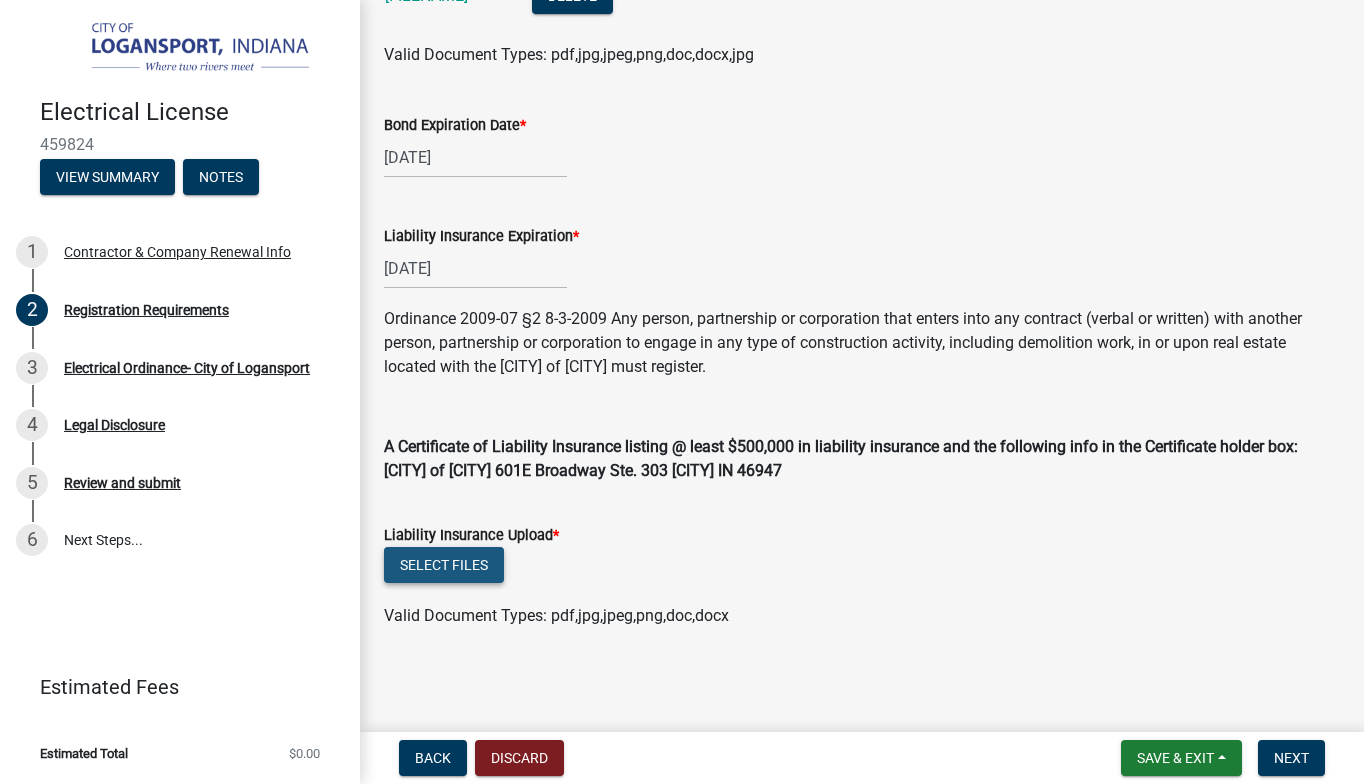 click on "Select files" 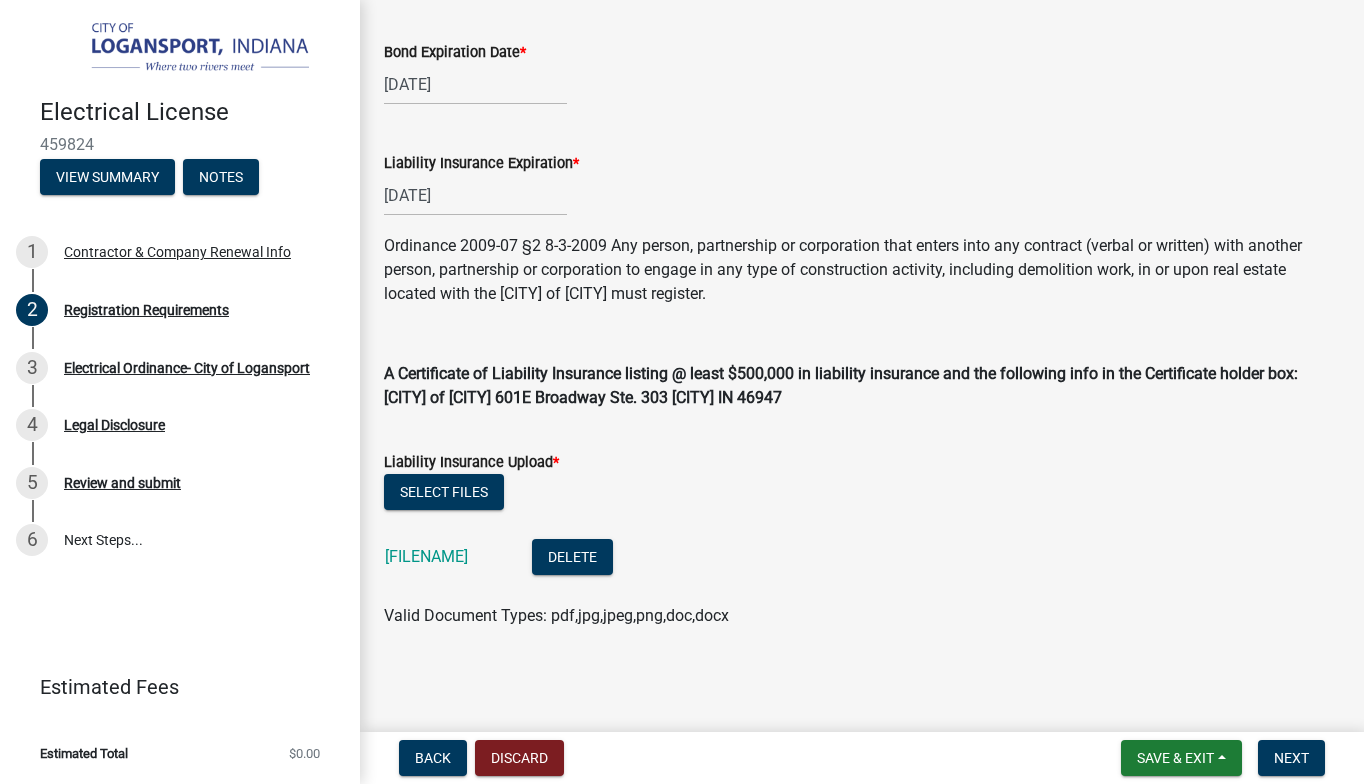scroll, scrollTop: 652, scrollLeft: 0, axis: vertical 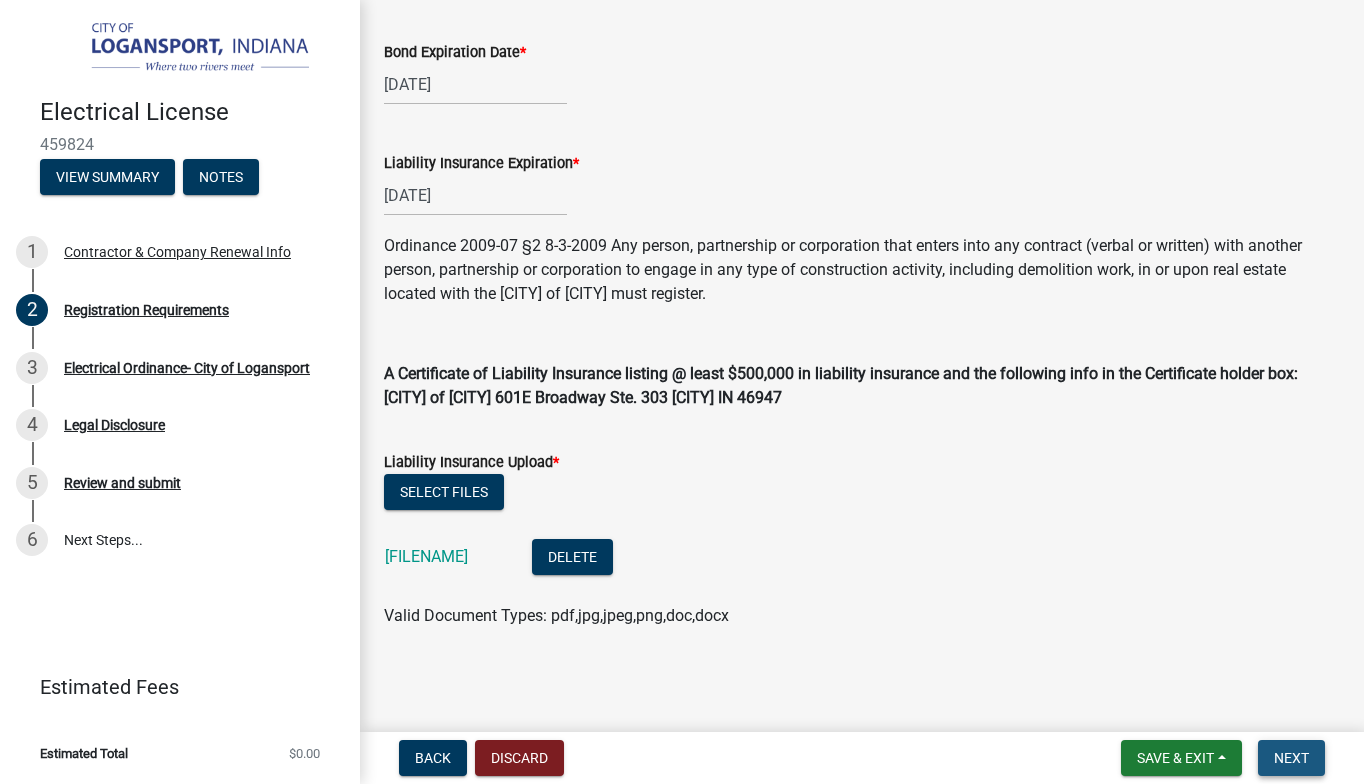 click on "Next" at bounding box center [1291, 758] 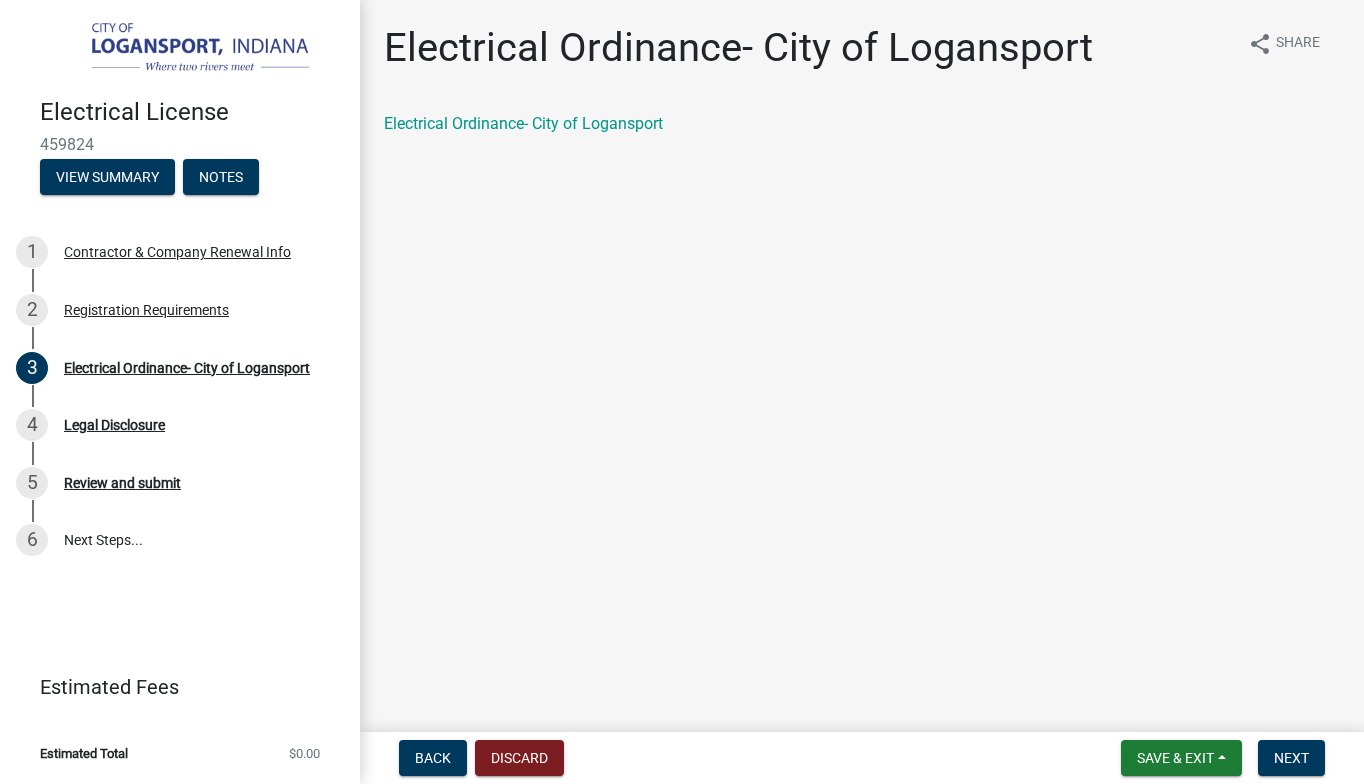 scroll, scrollTop: 0, scrollLeft: 0, axis: both 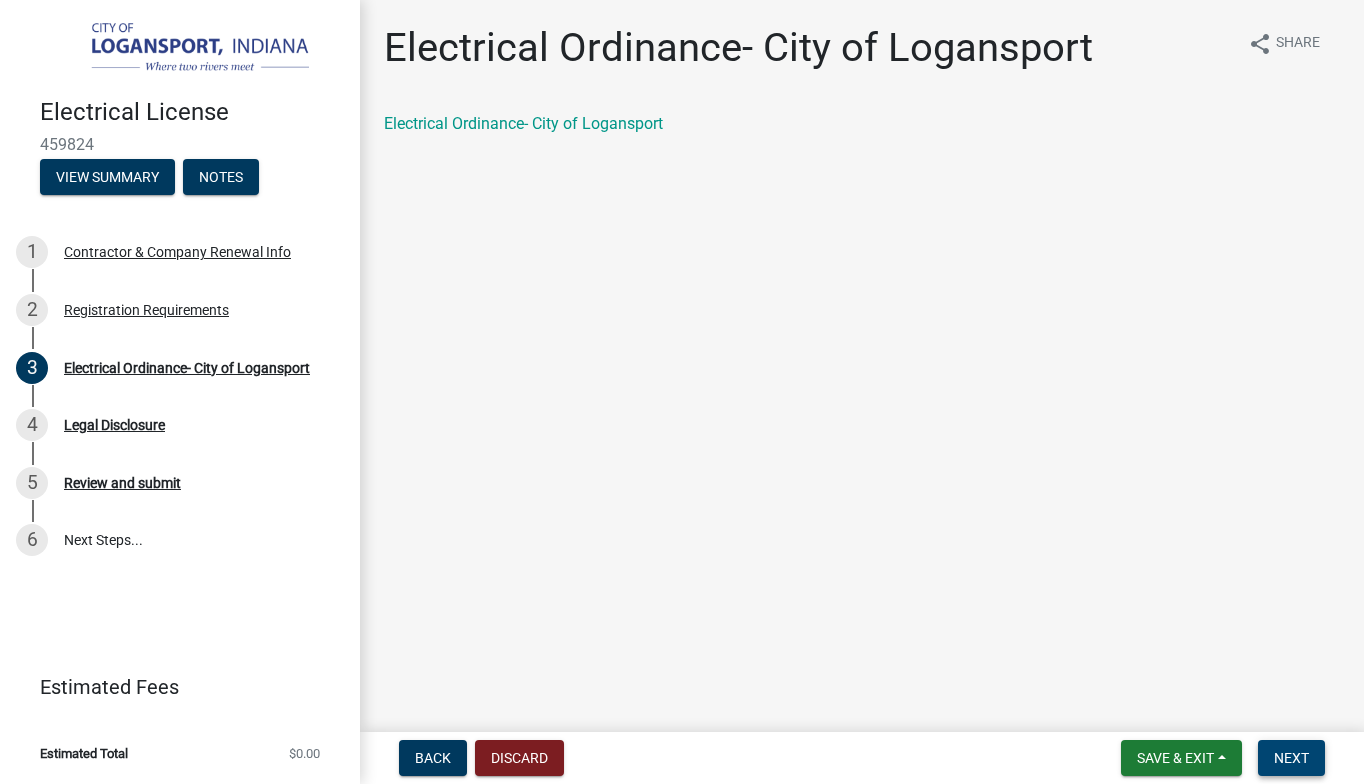 click on "Next" at bounding box center (1291, 758) 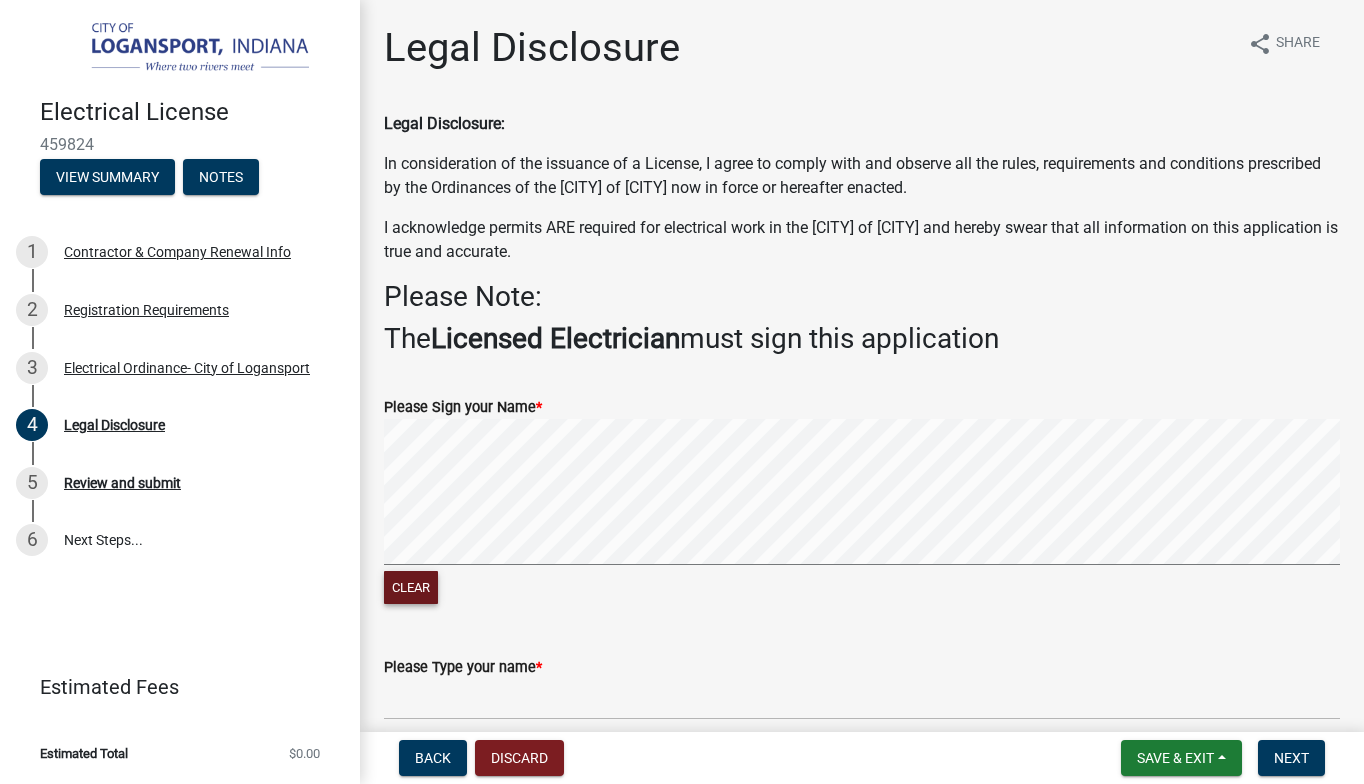 click on "Clear" 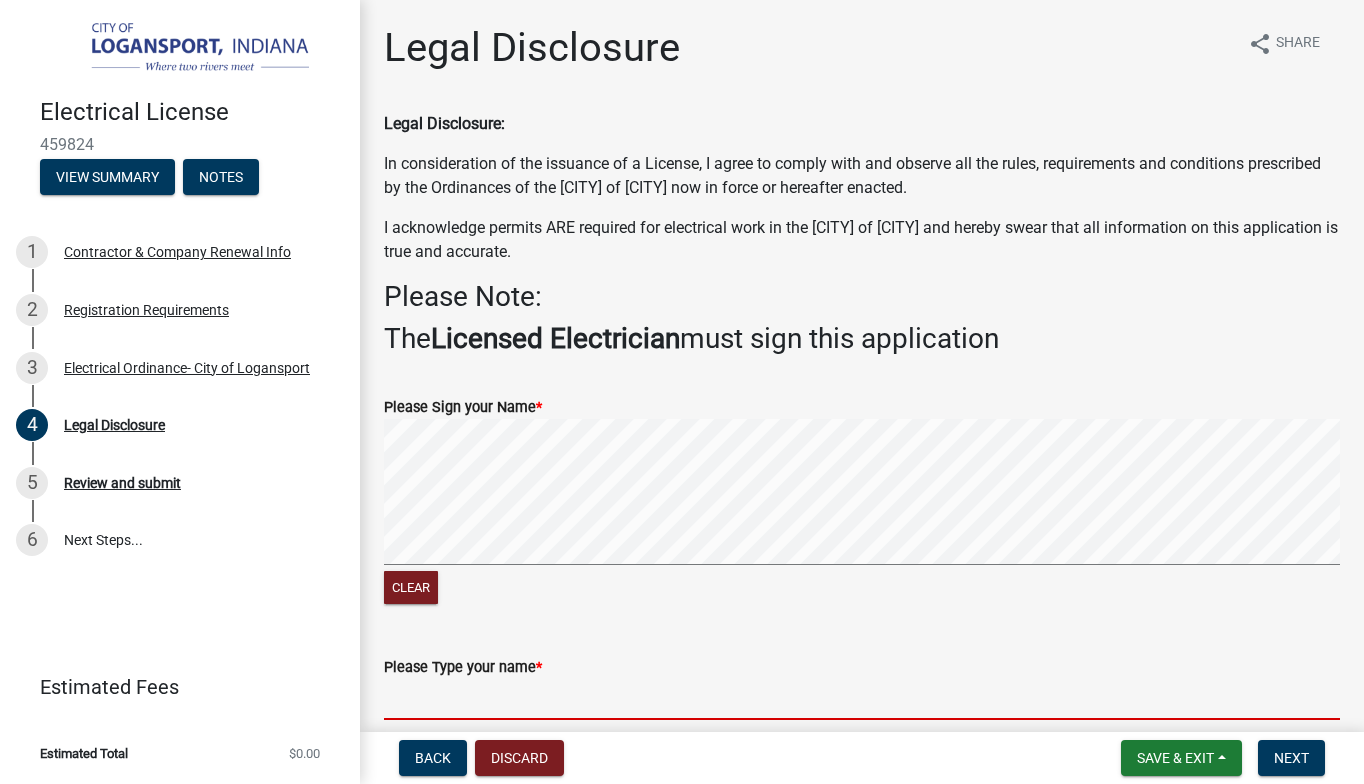click on "Please Type your name  *" at bounding box center [862, 699] 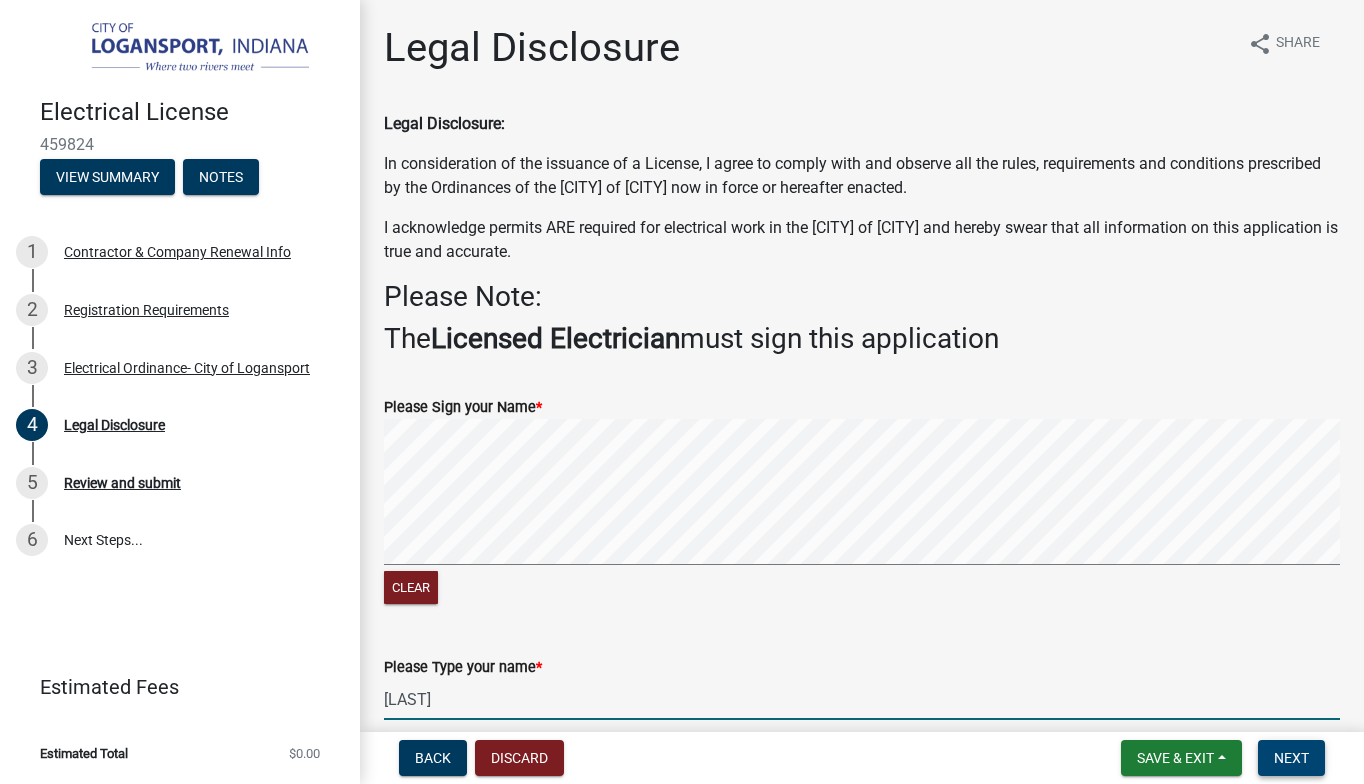type on "[LAST]" 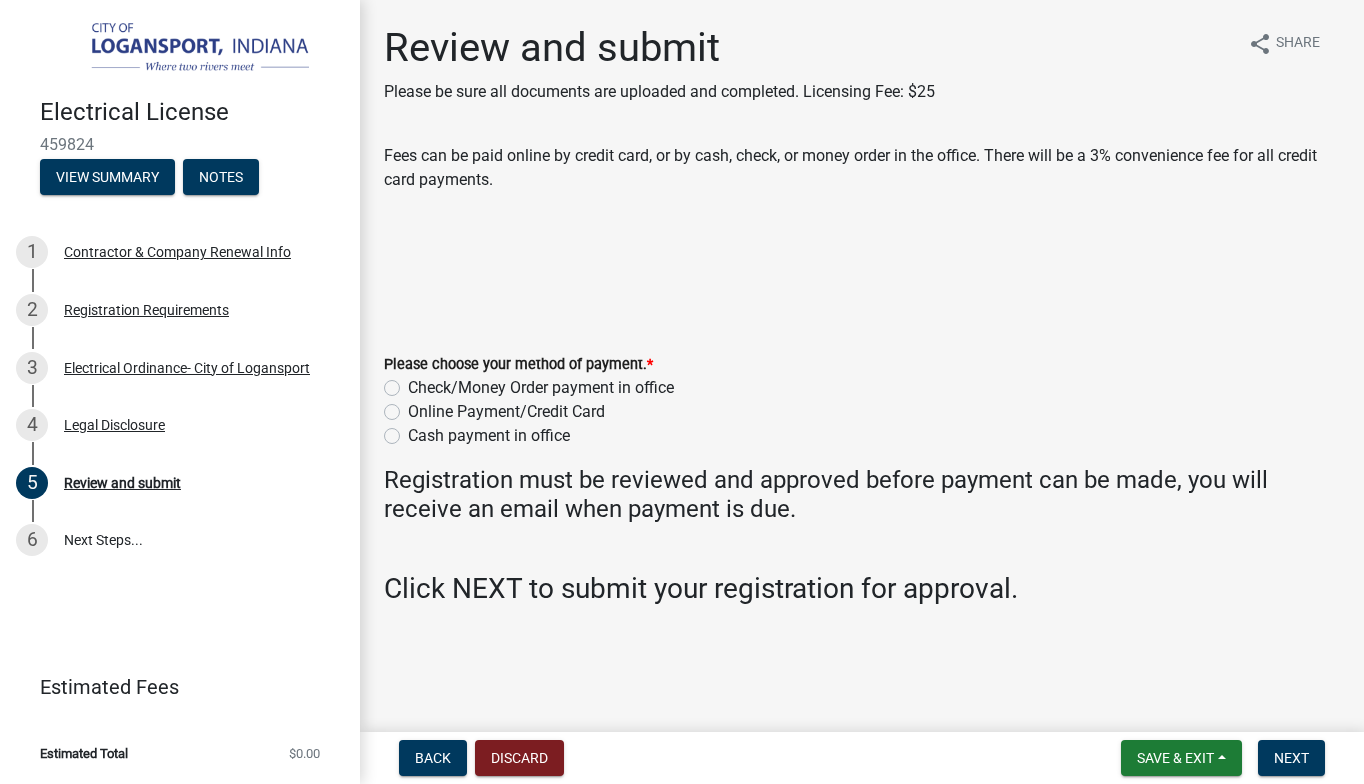 scroll, scrollTop: 0, scrollLeft: 0, axis: both 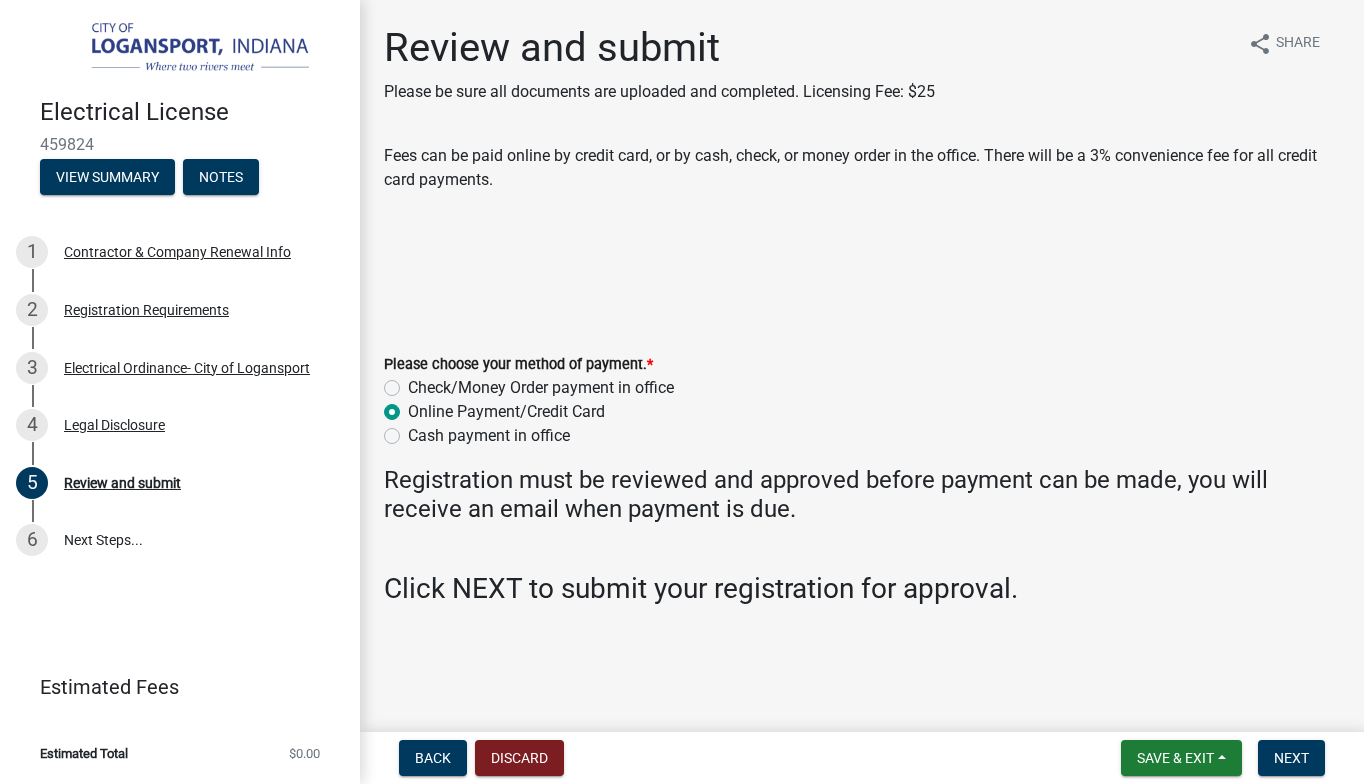 radio on "true" 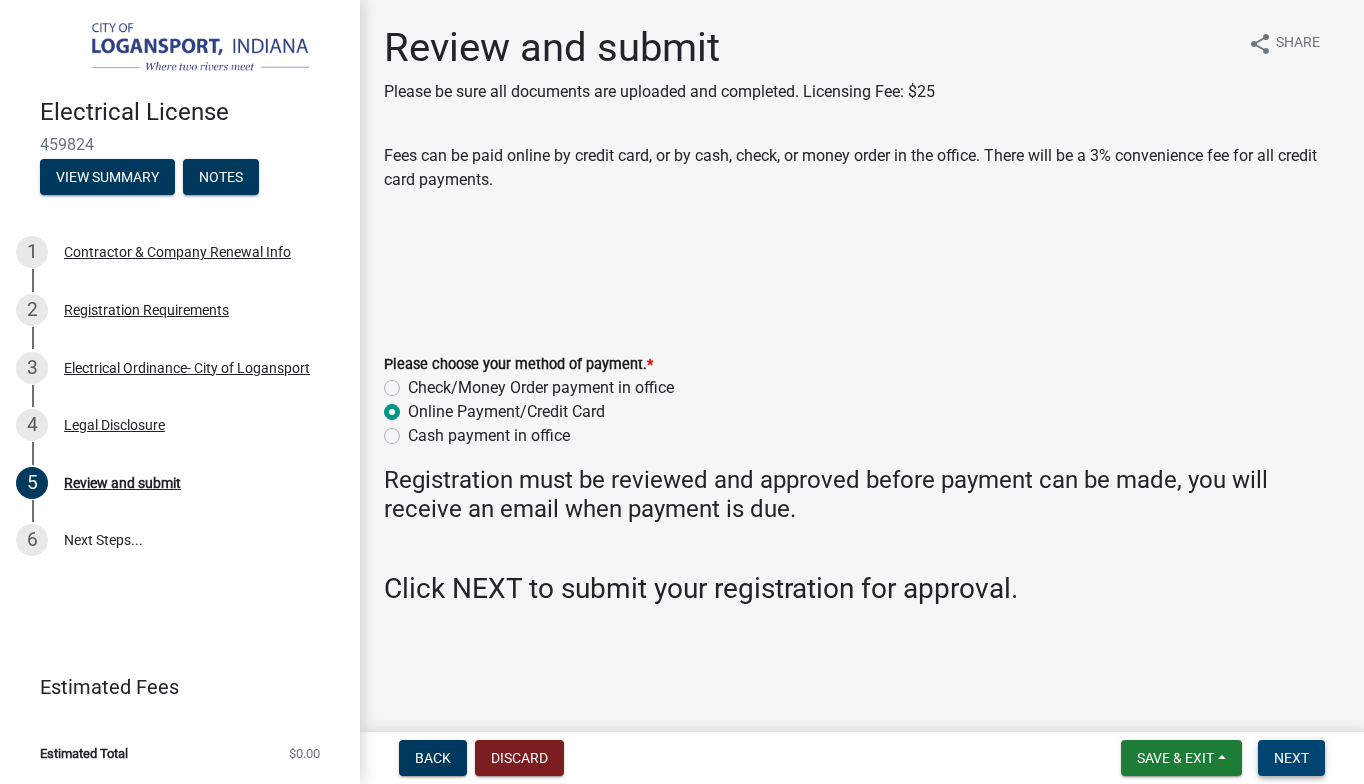 click on "Next" at bounding box center [1291, 758] 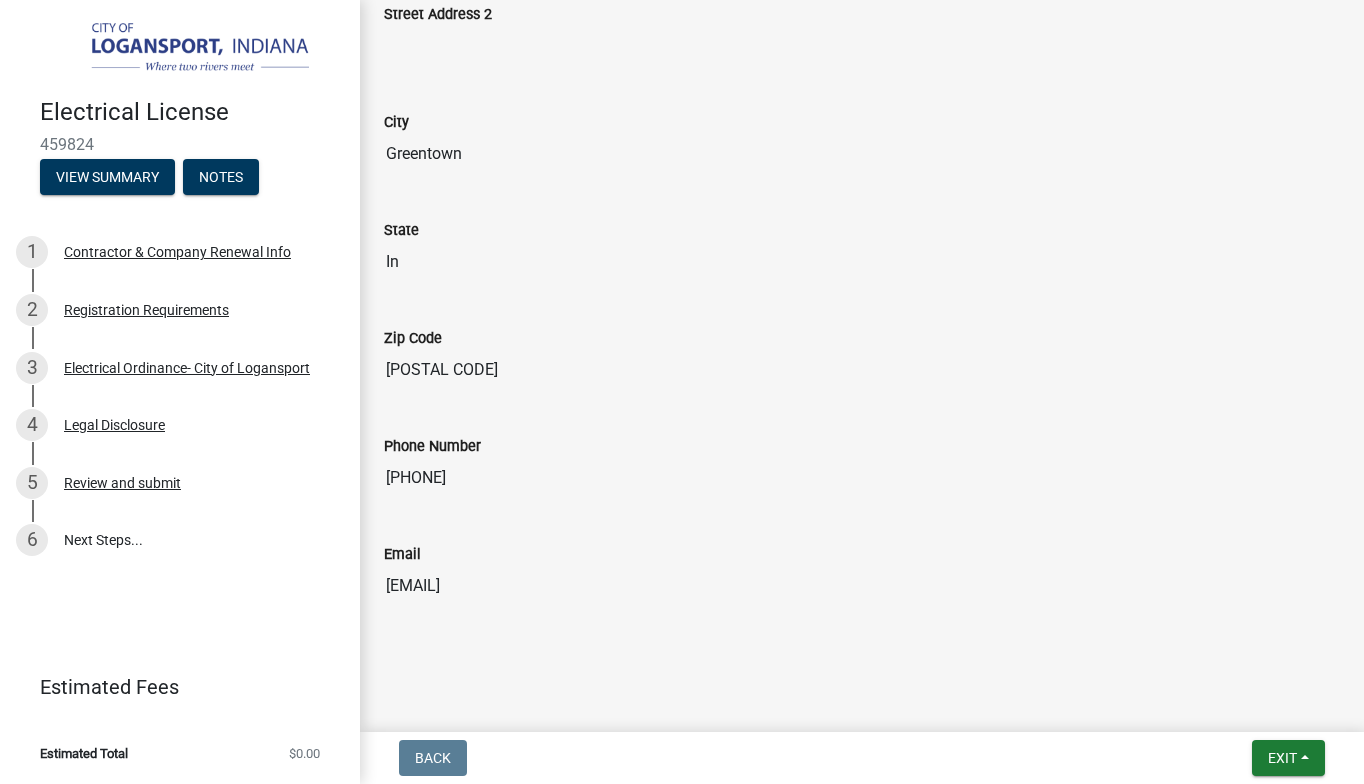 scroll, scrollTop: 1324, scrollLeft: 0, axis: vertical 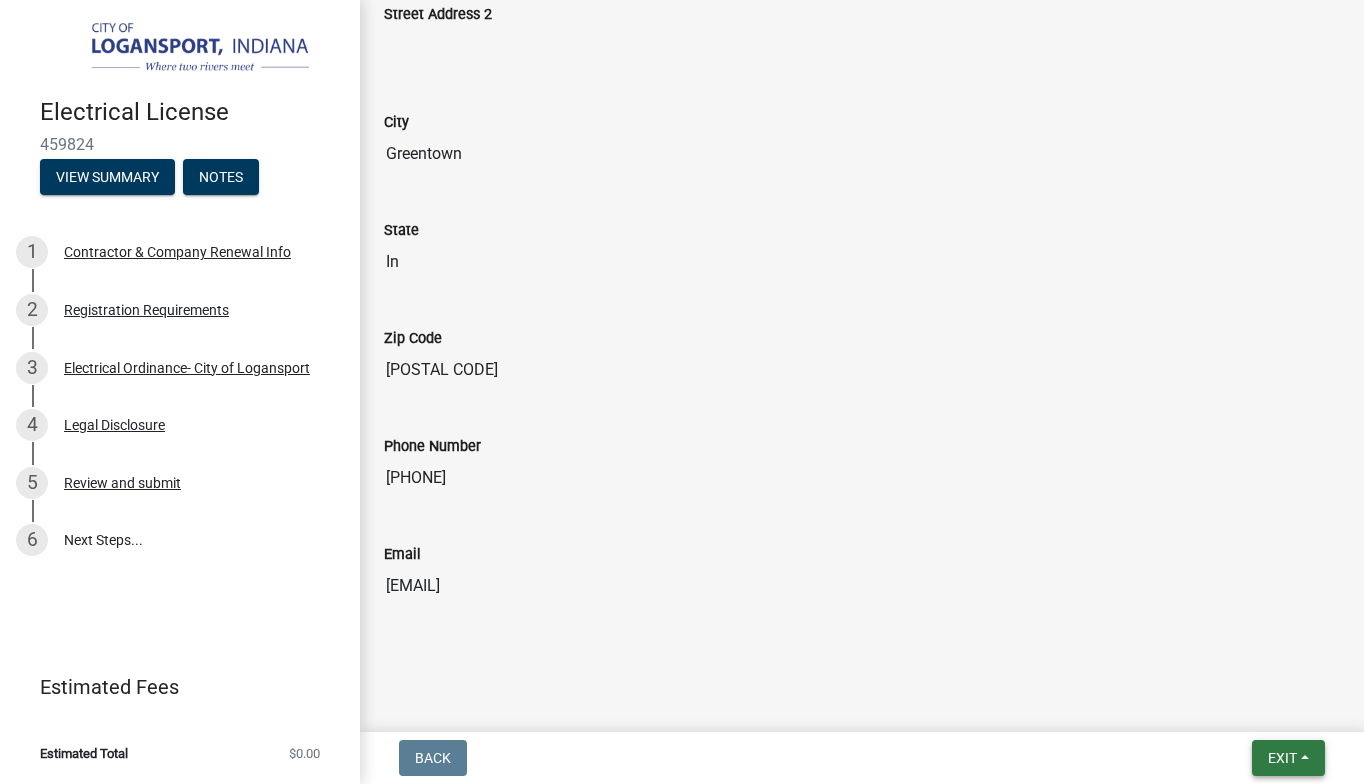 click on "Exit" at bounding box center (1282, 758) 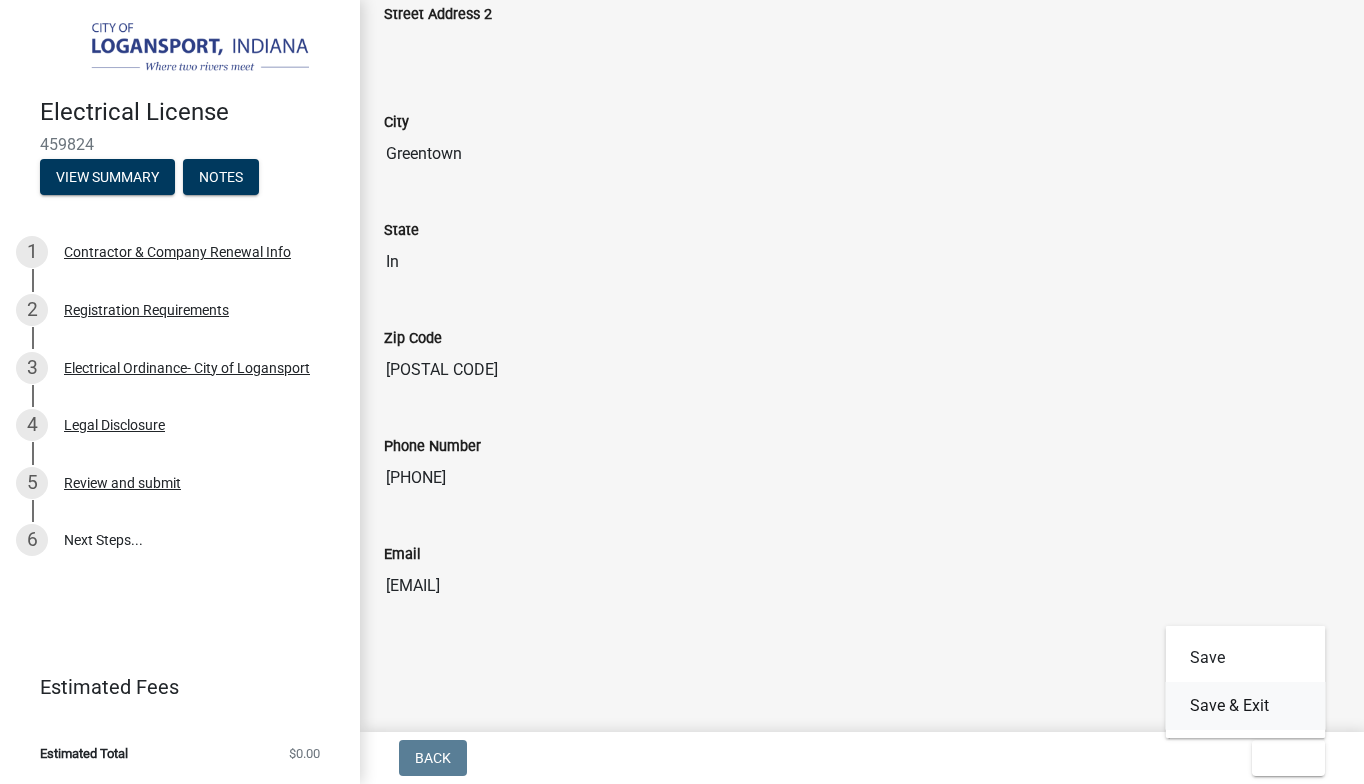 click on "Save & Exit" at bounding box center (1246, 706) 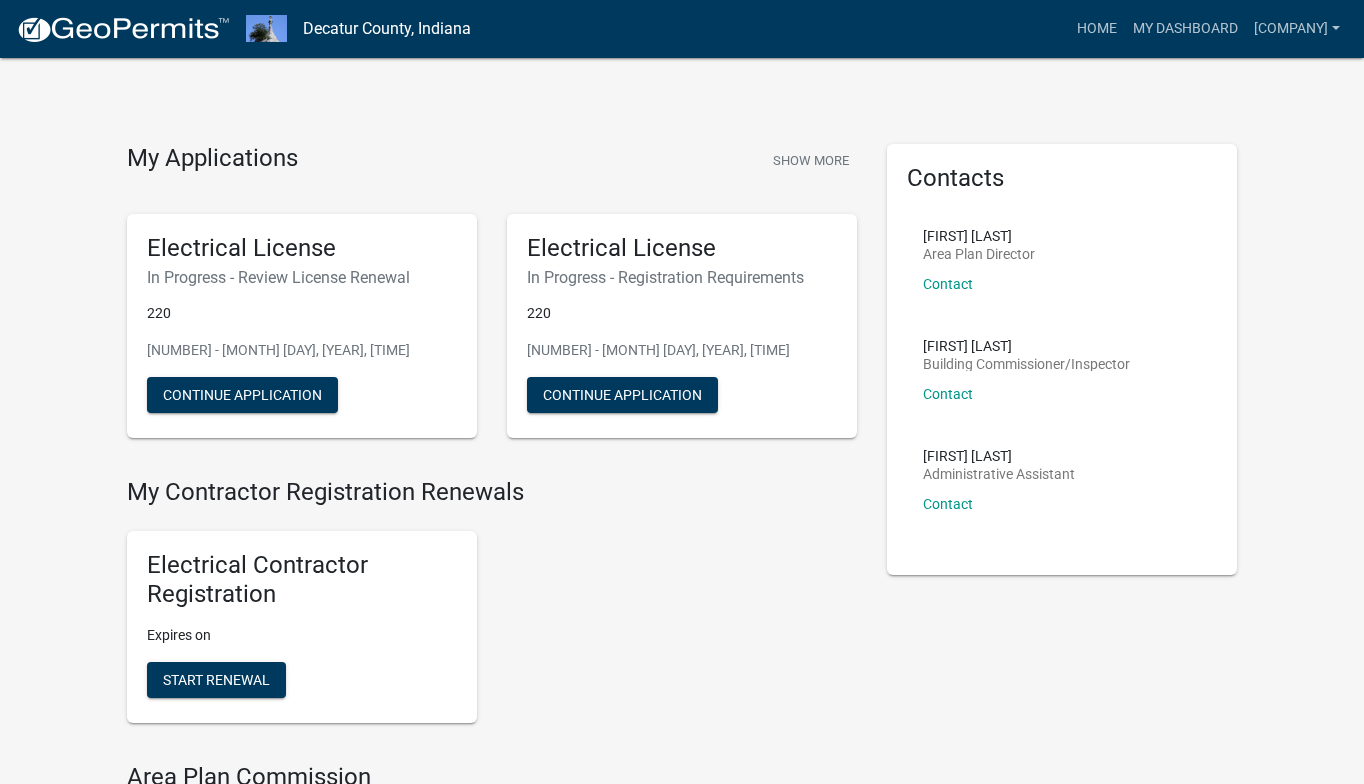 scroll, scrollTop: 0, scrollLeft: 0, axis: both 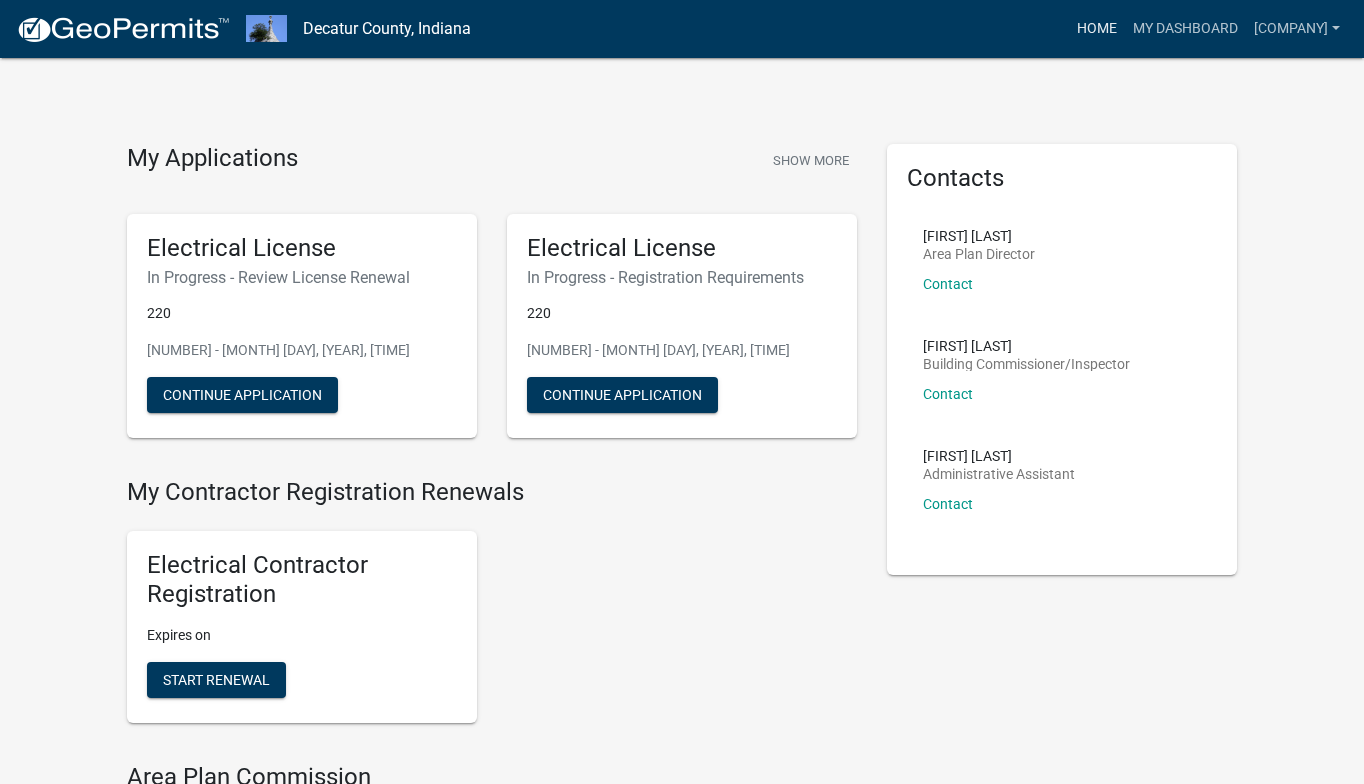 click on "Home" at bounding box center (1097, 29) 